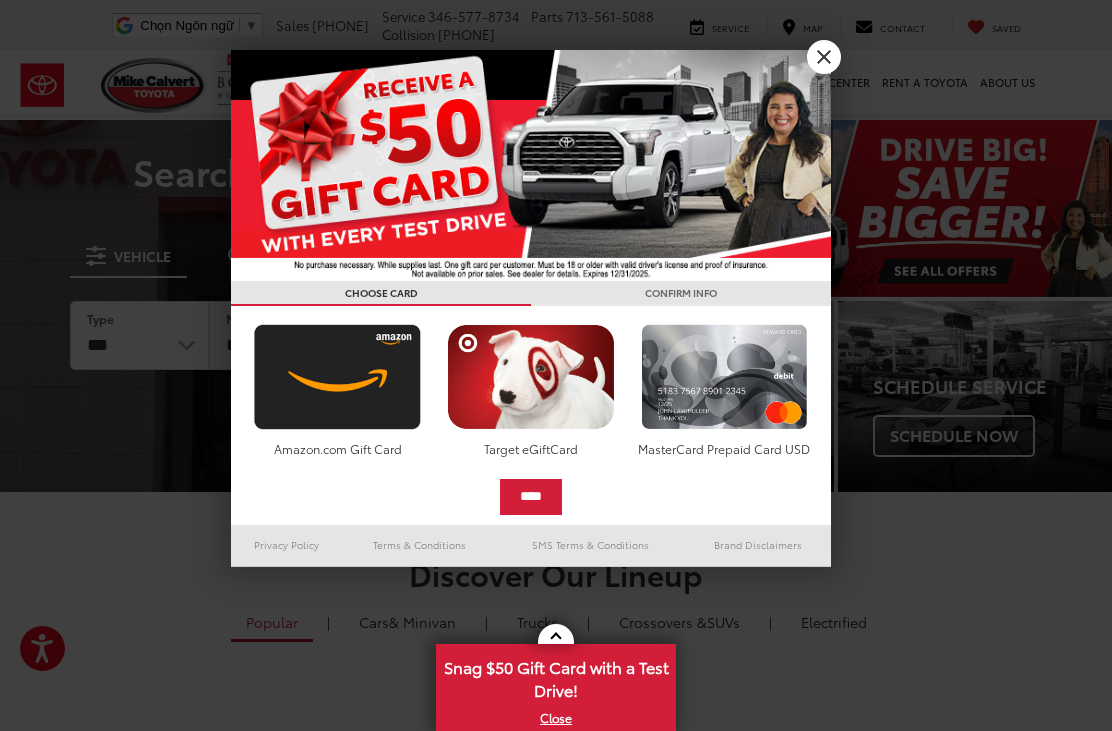 scroll, scrollTop: 0, scrollLeft: 0, axis: both 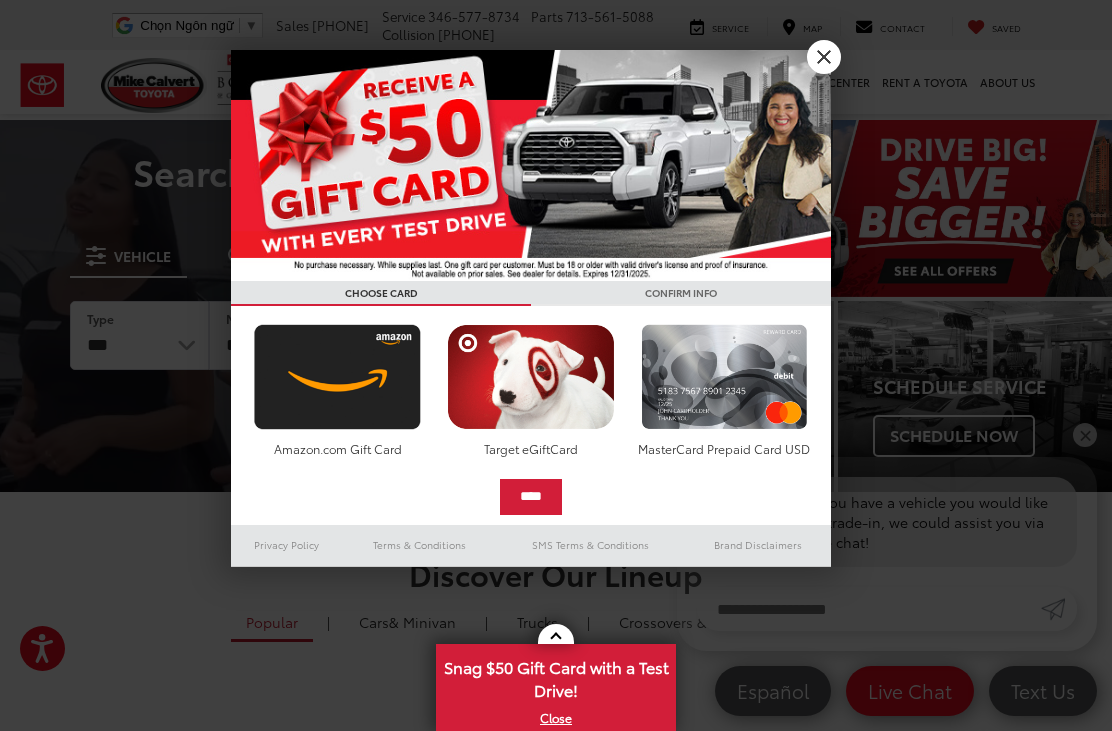 click on "X" at bounding box center [824, 57] 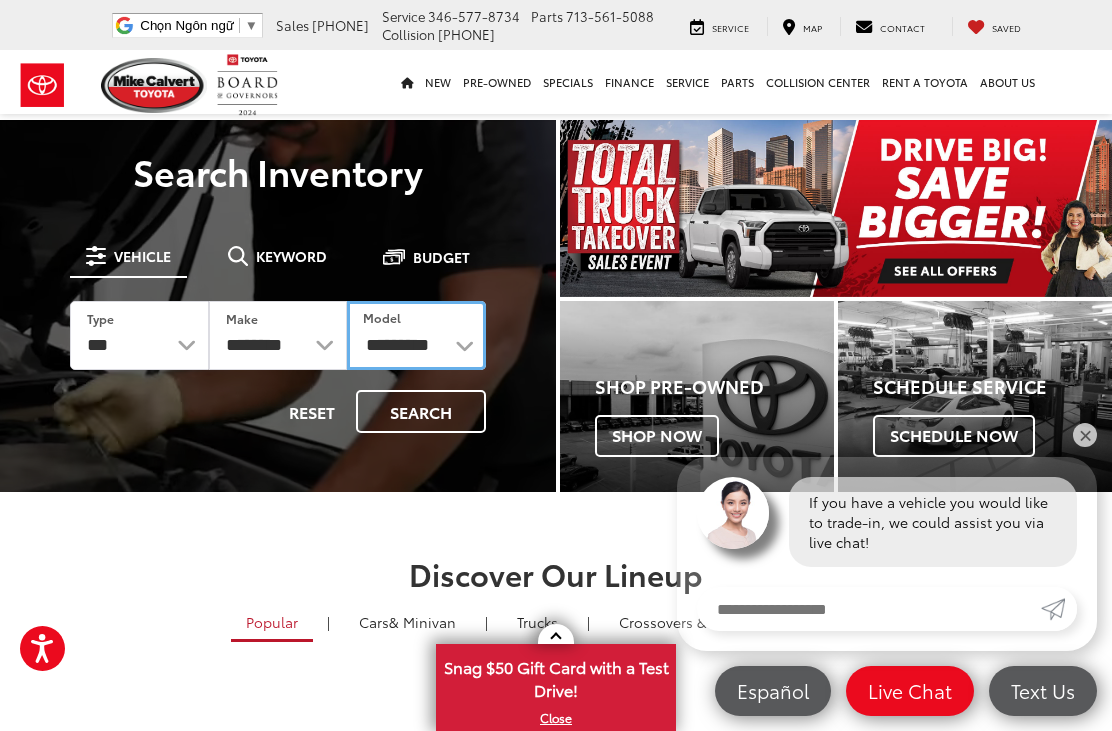click on "**********" at bounding box center [416, 335] 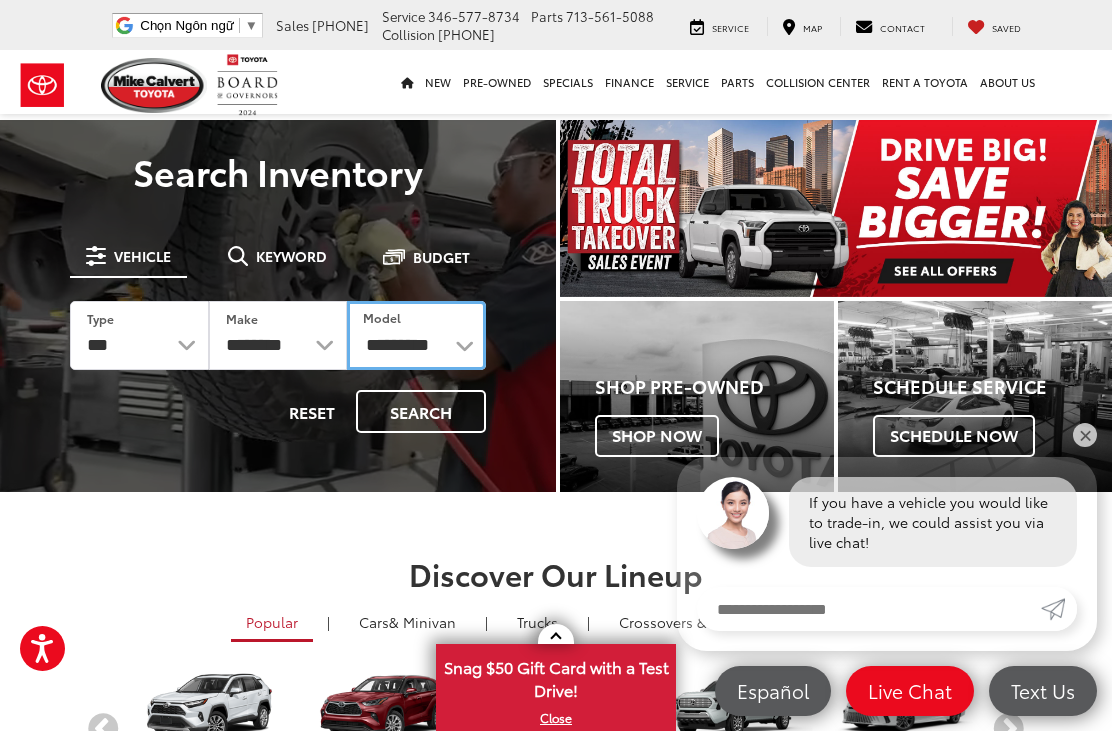 scroll, scrollTop: 0, scrollLeft: 0, axis: both 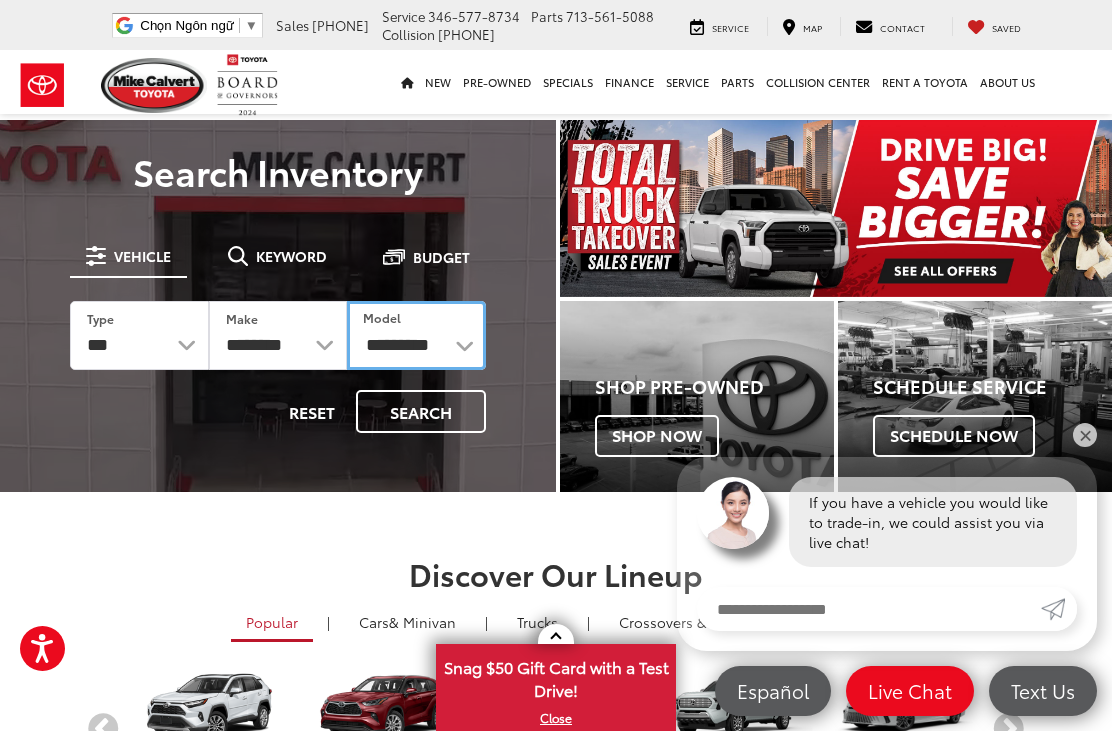 select on "****" 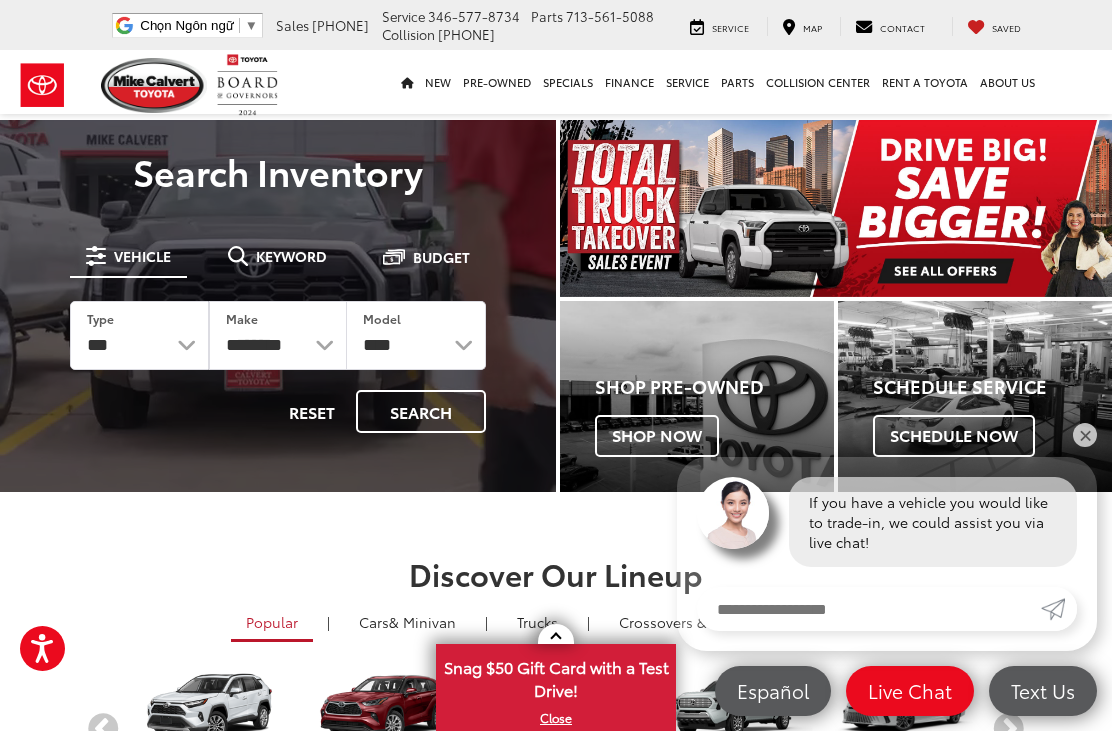 click on "Search" at bounding box center [421, 411] 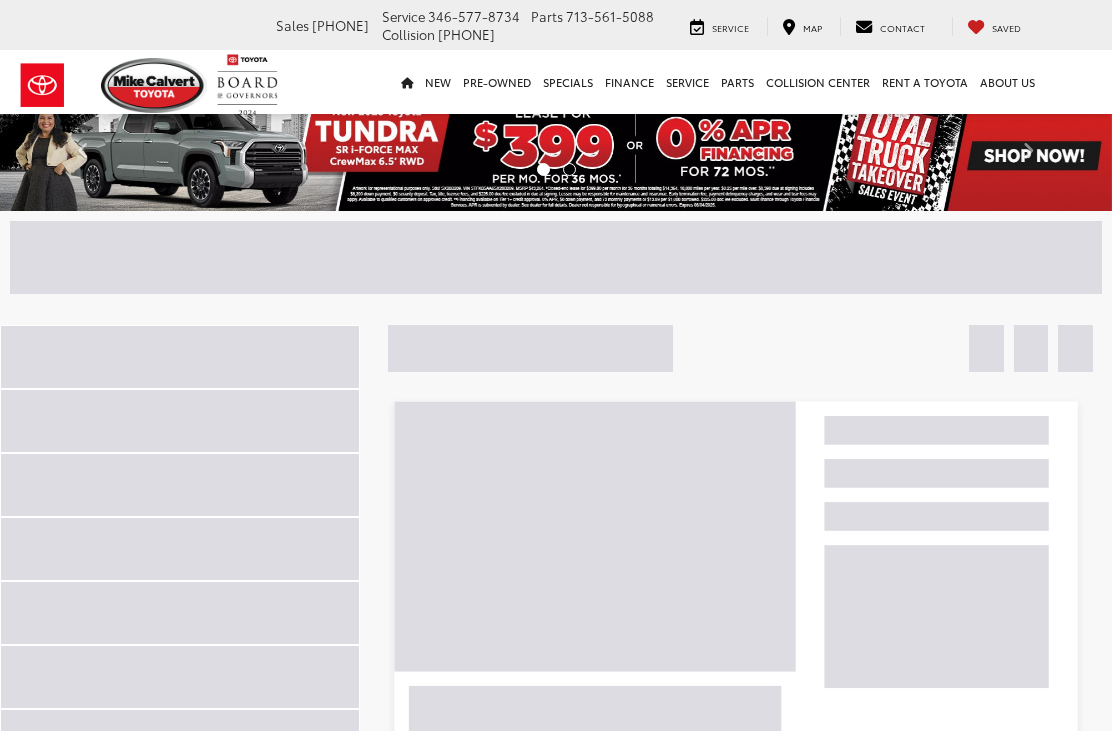 scroll, scrollTop: 0, scrollLeft: 0, axis: both 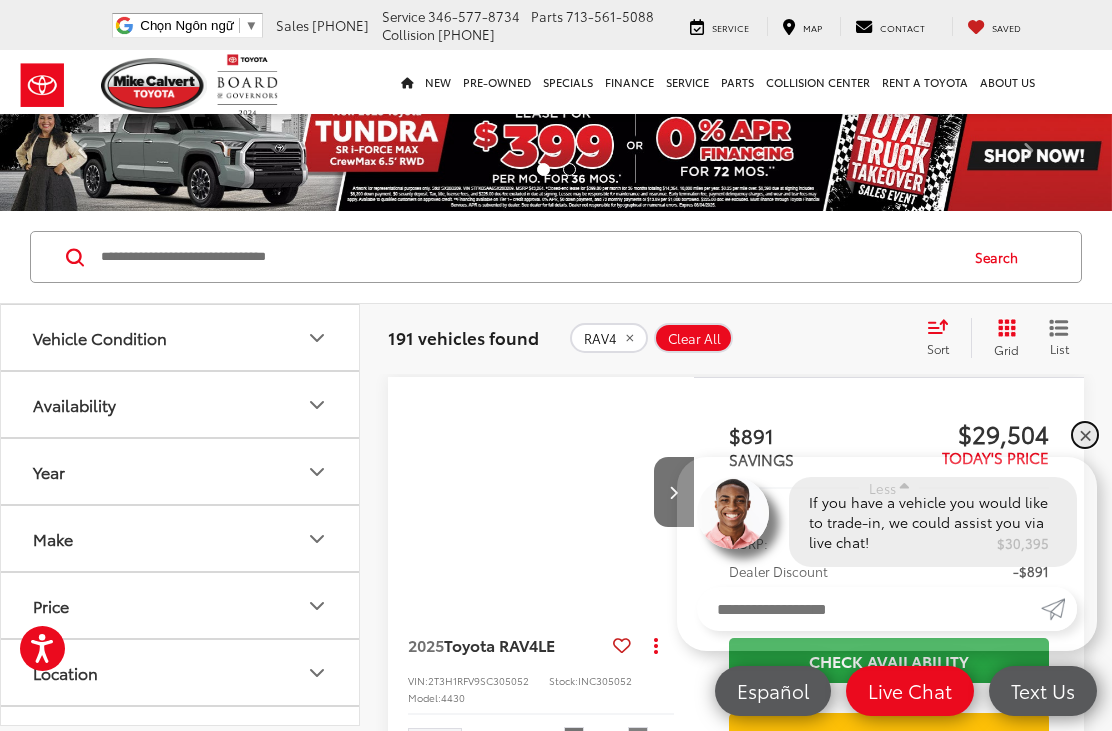click on "✕" at bounding box center [1085, 435] 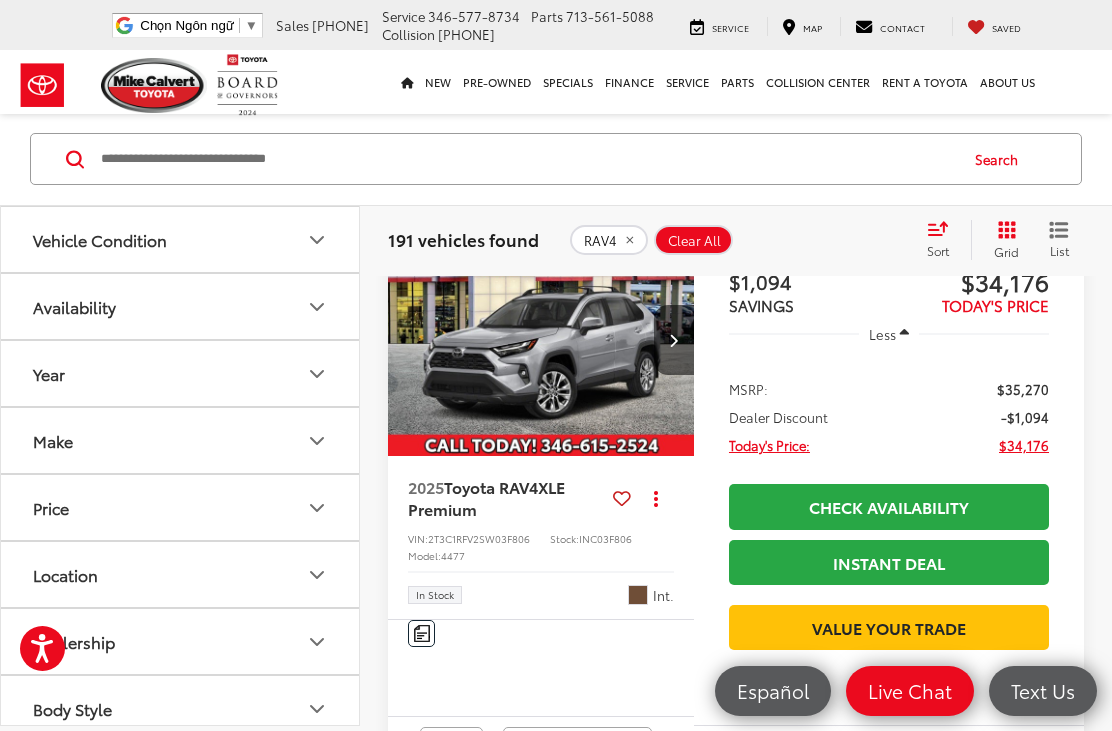 scroll, scrollTop: 705, scrollLeft: 0, axis: vertical 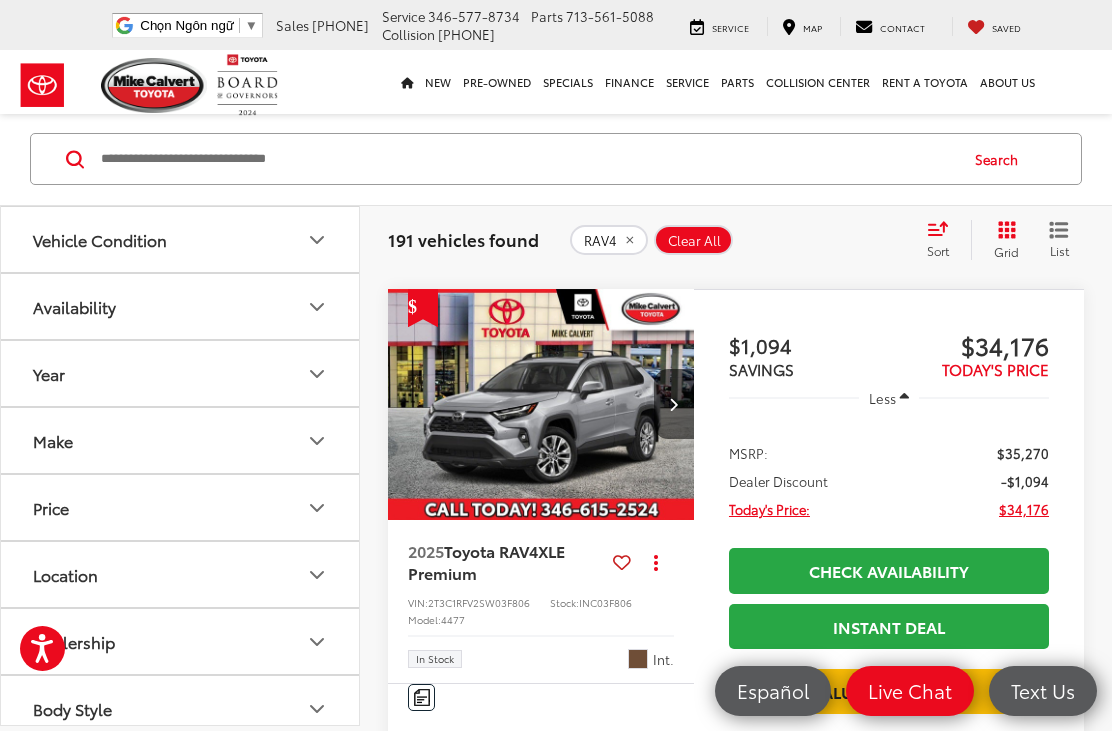 click at bounding box center [673, 404] 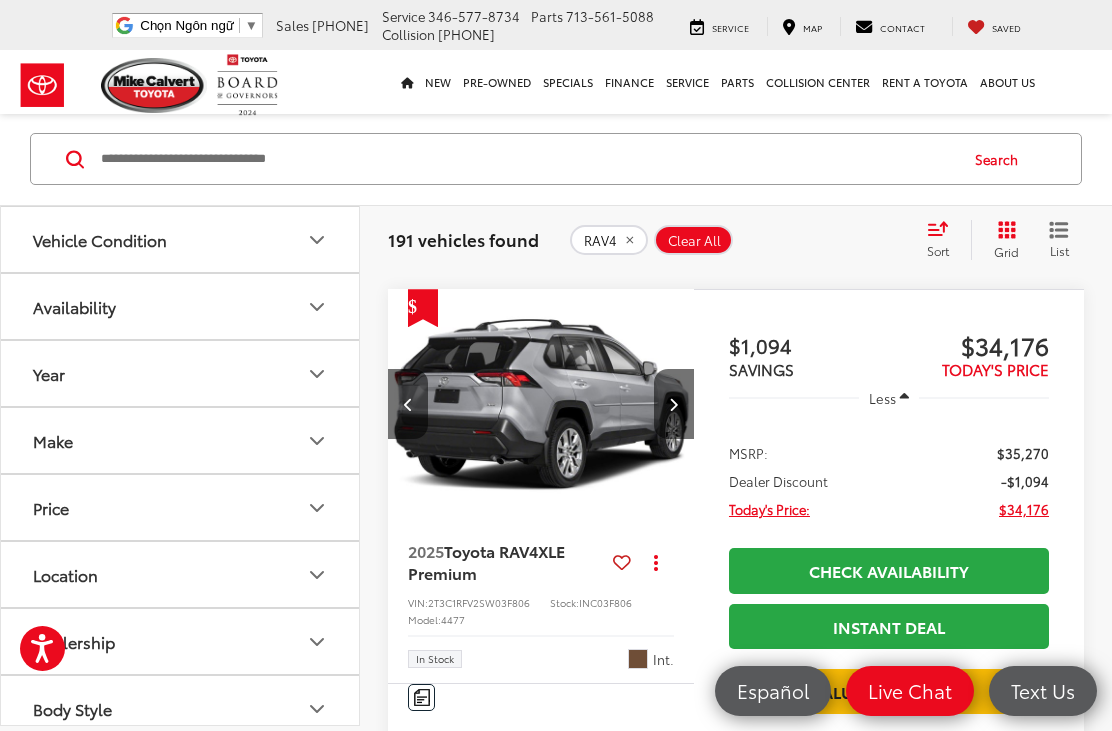 click at bounding box center [673, 404] 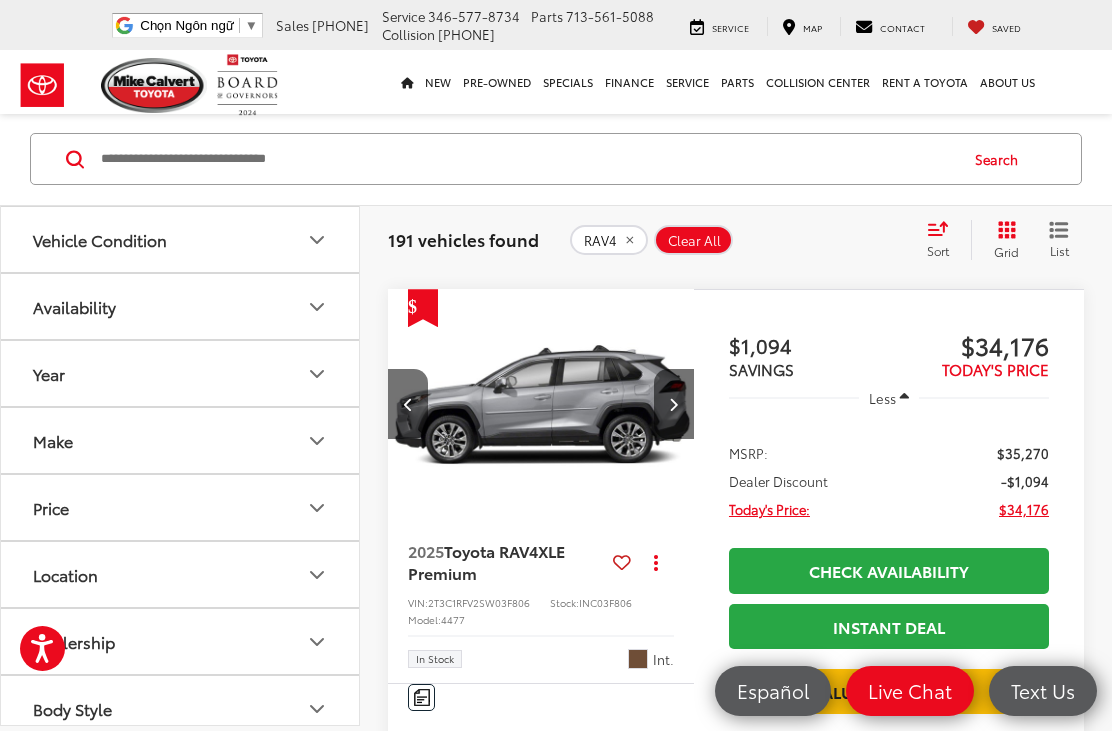 click at bounding box center [673, 404] 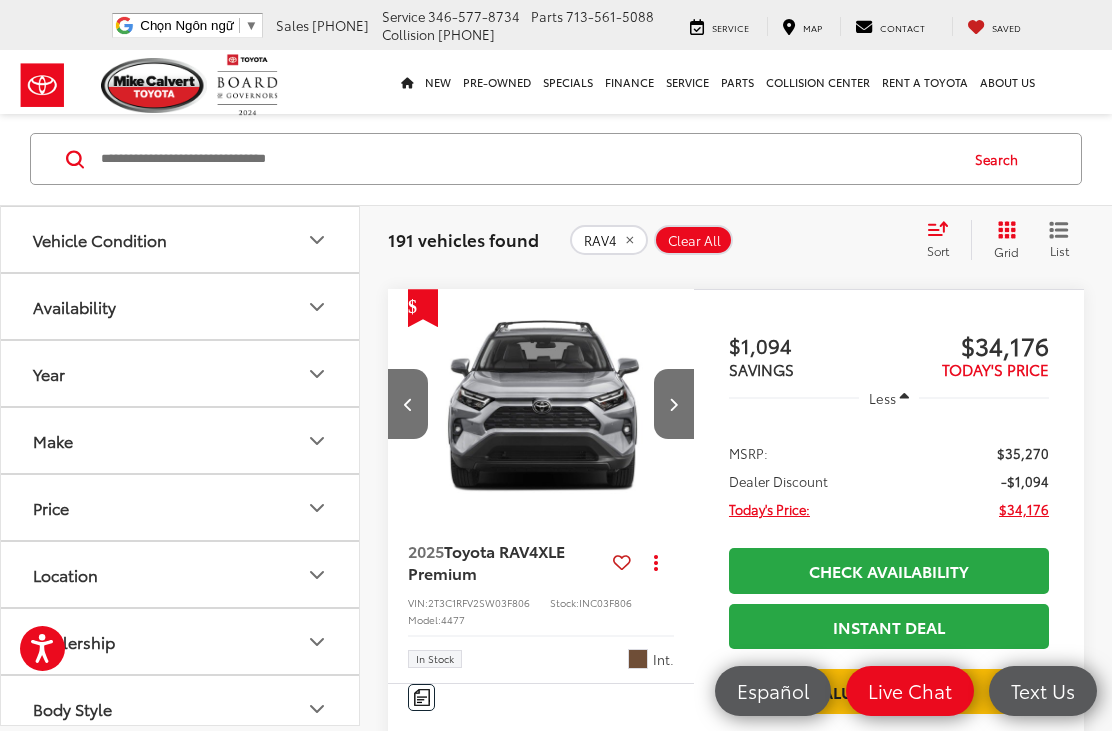 scroll, scrollTop: 0, scrollLeft: 927, axis: horizontal 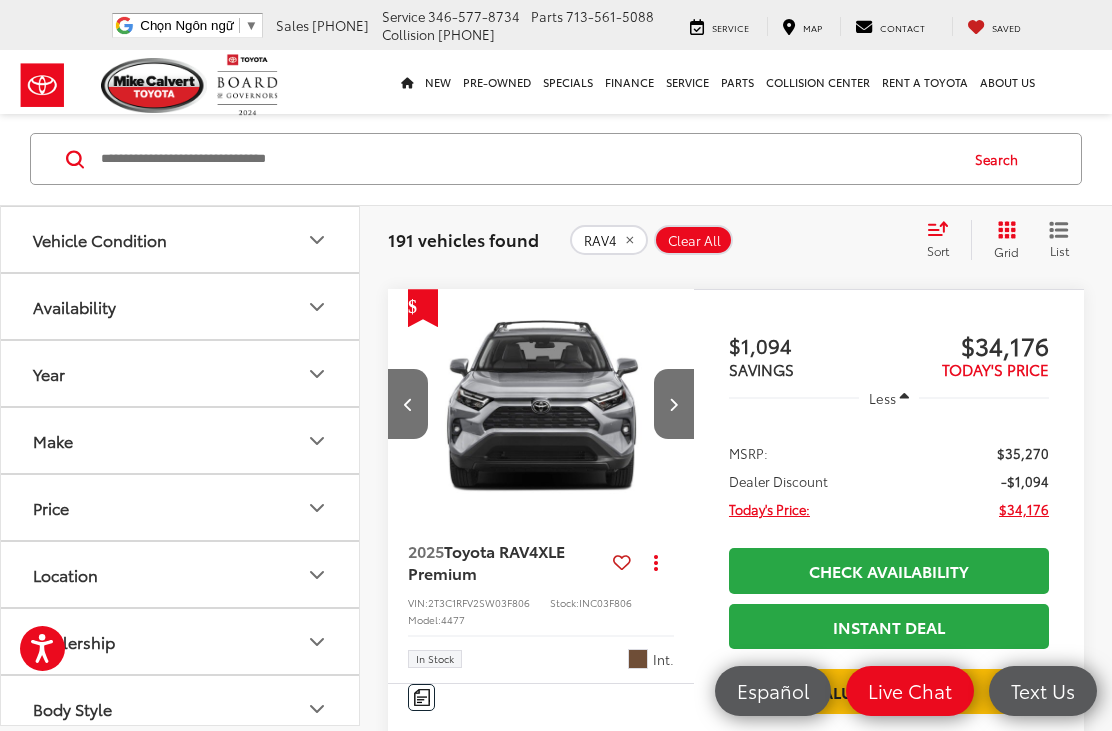 click at bounding box center (674, 404) 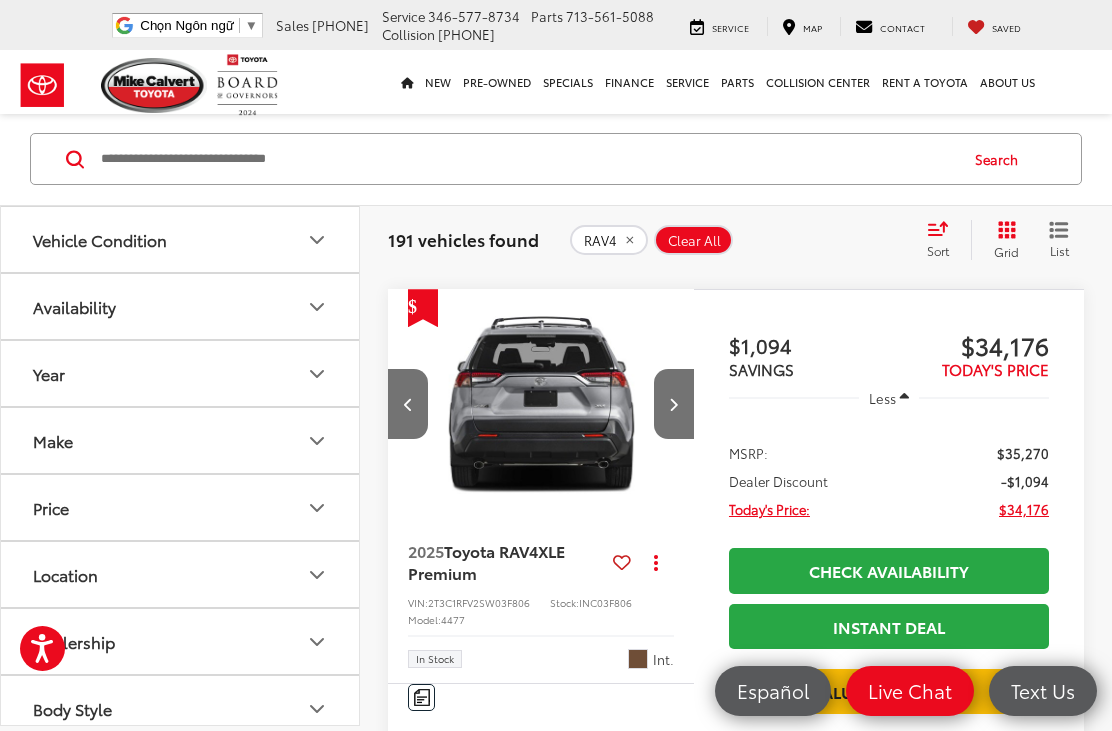 click at bounding box center (674, 404) 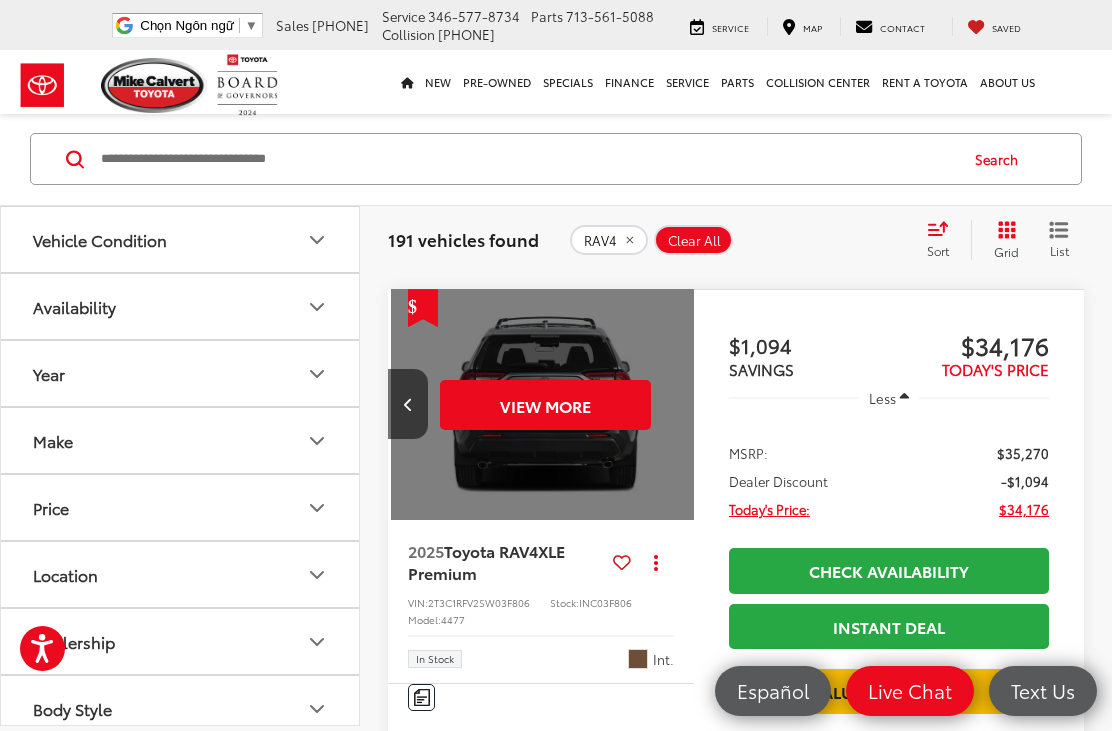 scroll, scrollTop: 0, scrollLeft: 1545, axis: horizontal 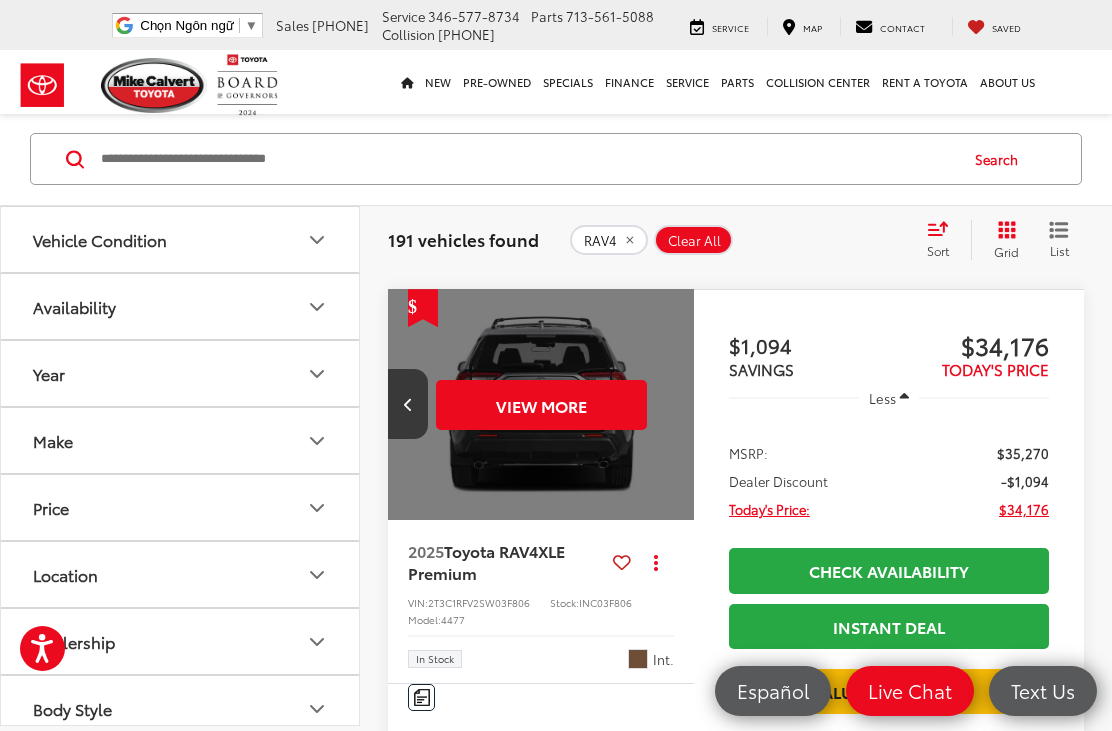 click on "View More" at bounding box center (541, 405) 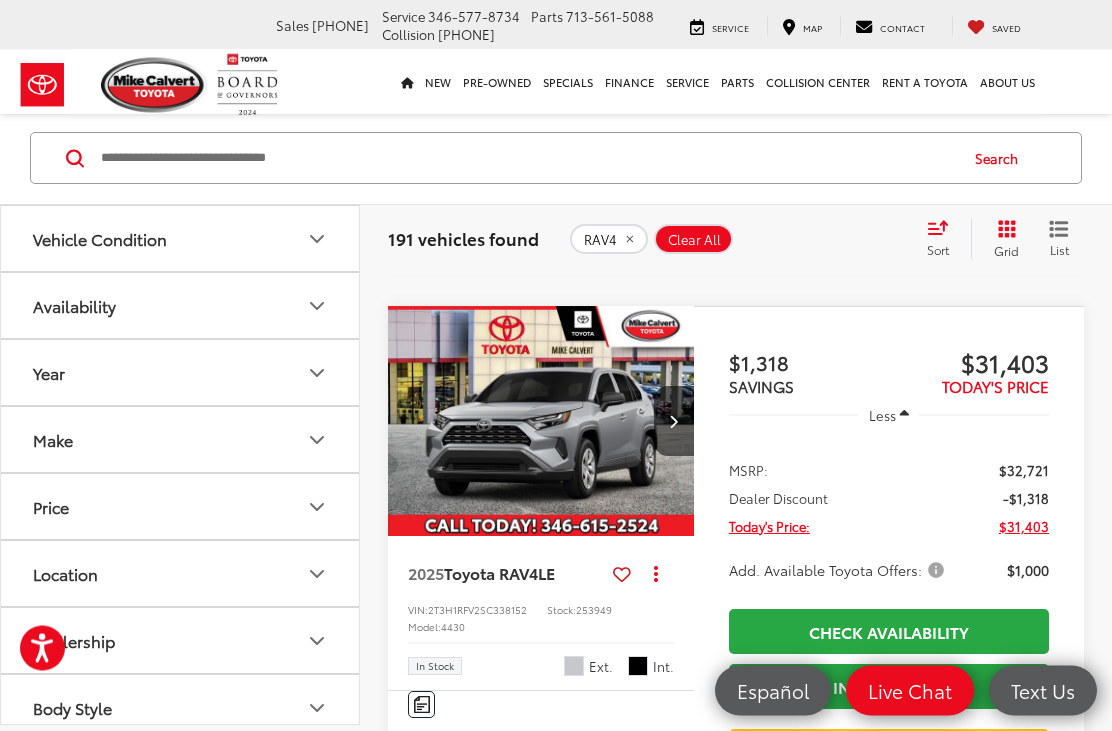 scroll, scrollTop: 6323, scrollLeft: 0, axis: vertical 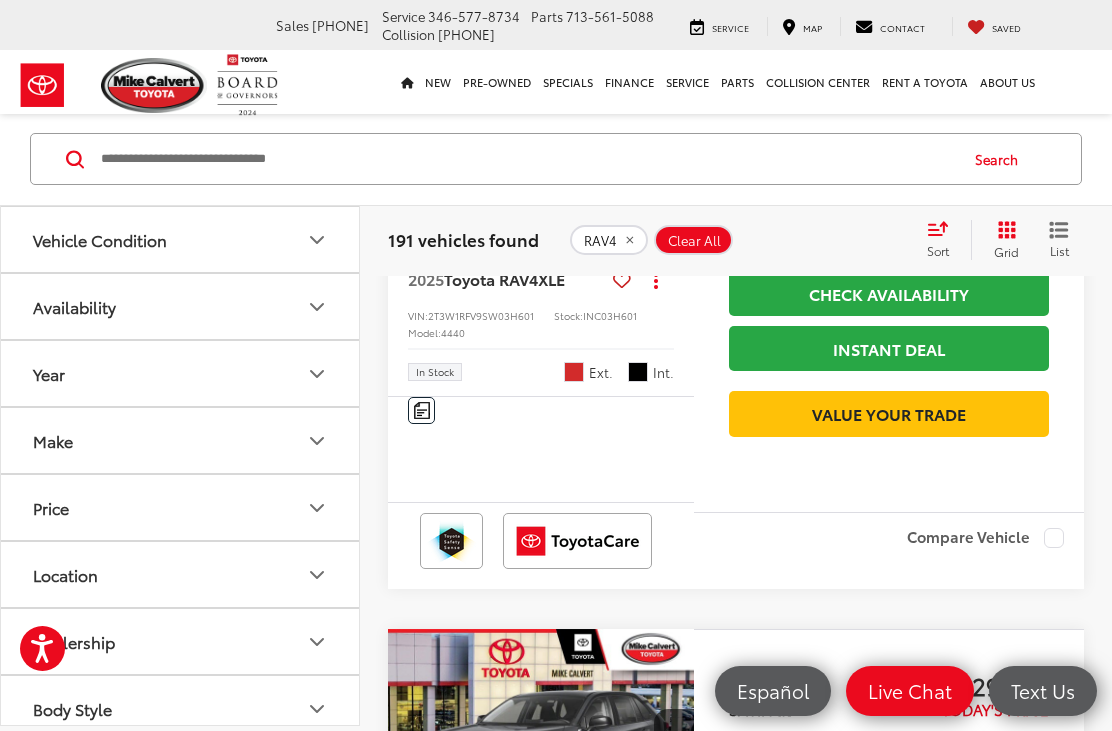 click at bounding box center [541, 128] 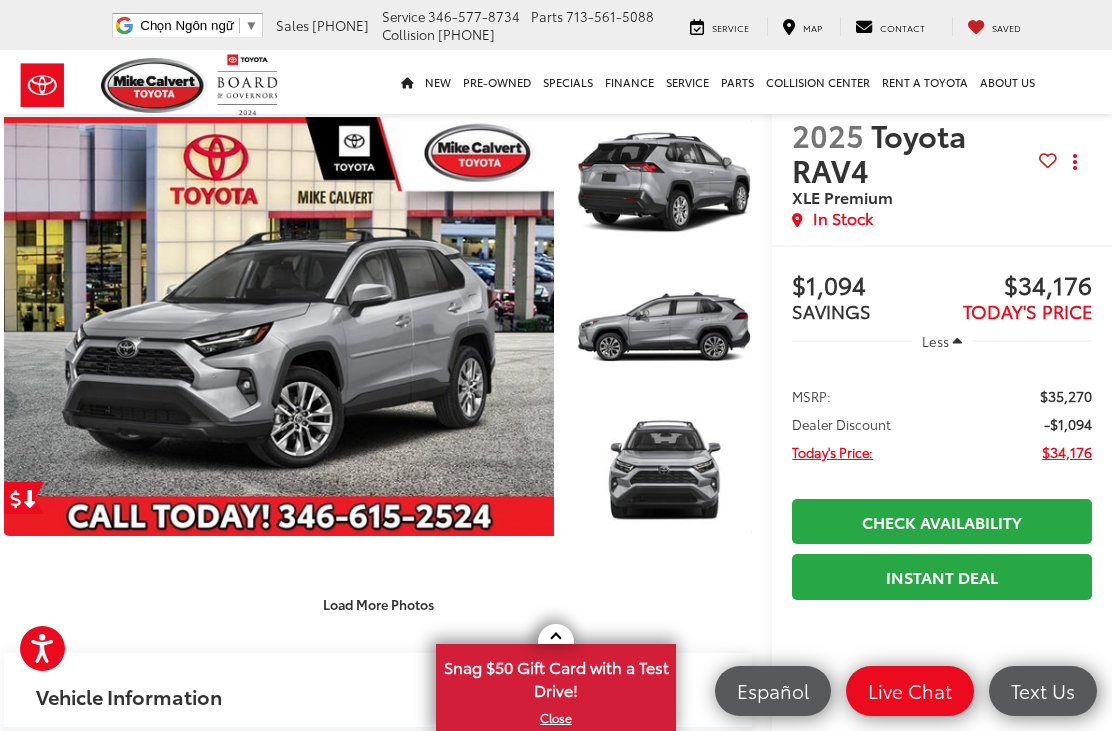 click on "Load More Photos" at bounding box center [378, 604] 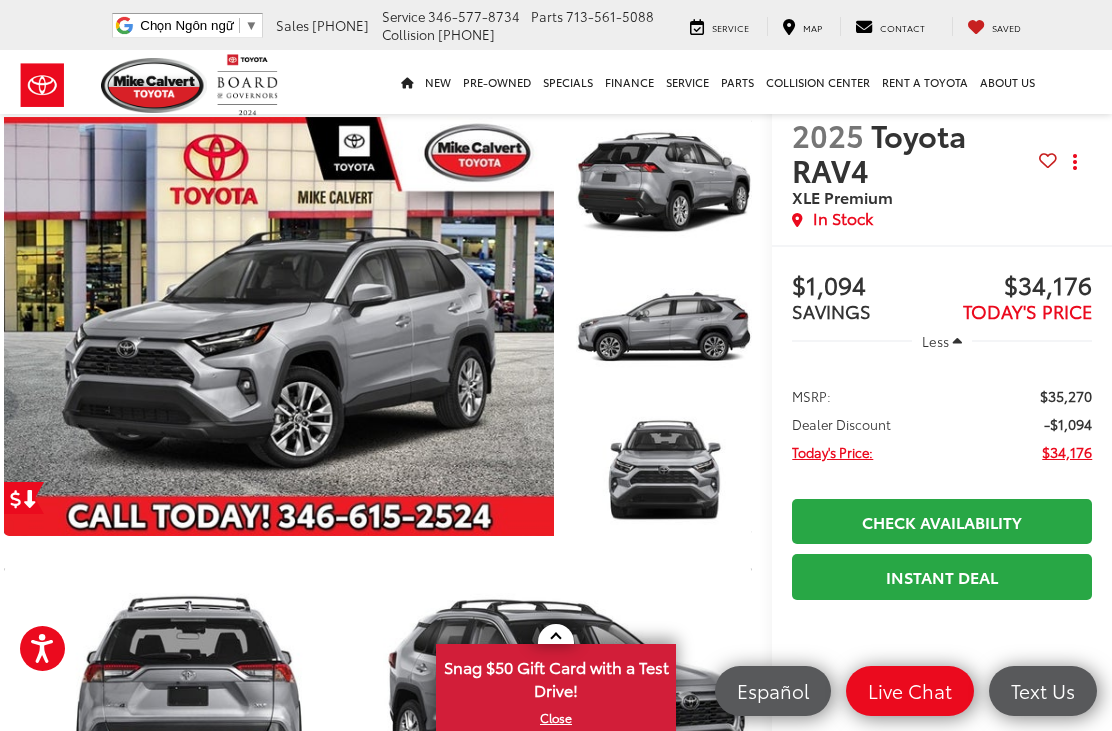 scroll, scrollTop: 63, scrollLeft: 18, axis: both 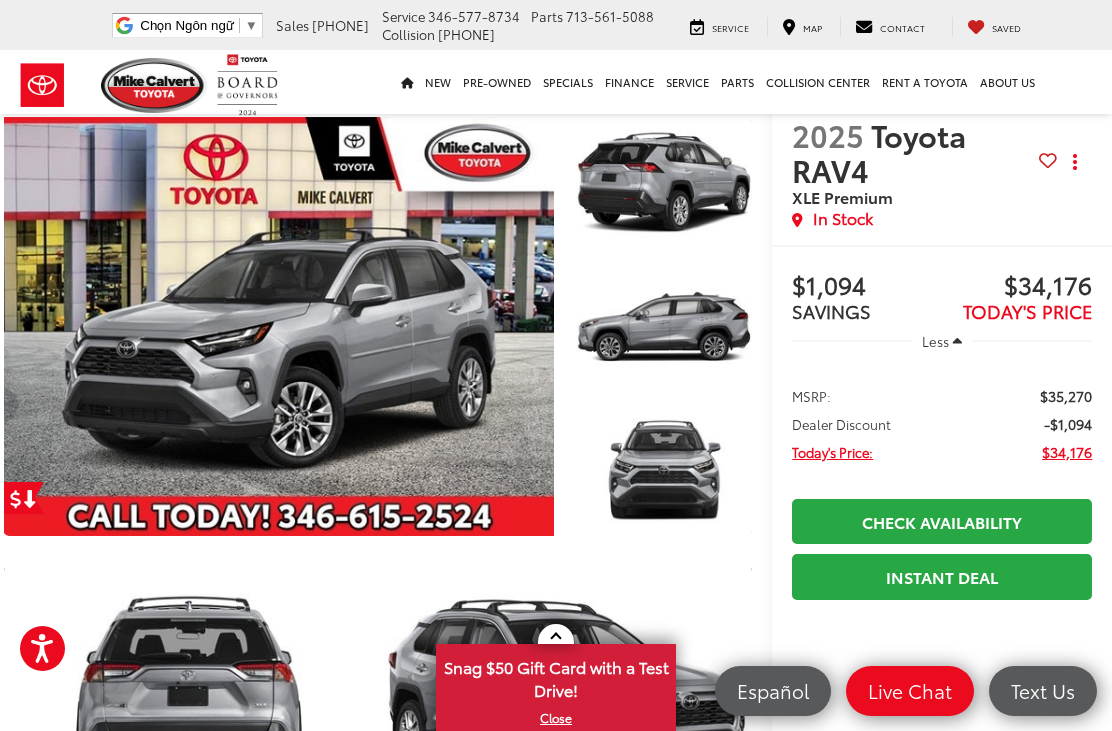 click at bounding box center (188, 704) 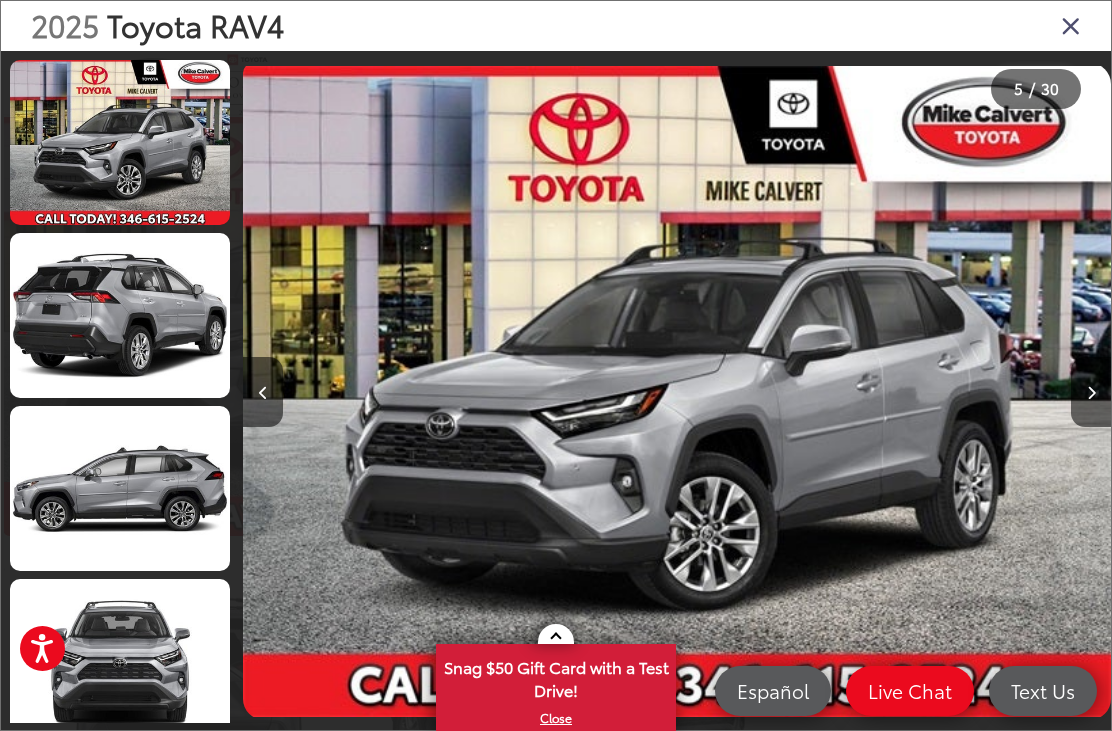 scroll, scrollTop: 447, scrollLeft: 18, axis: both 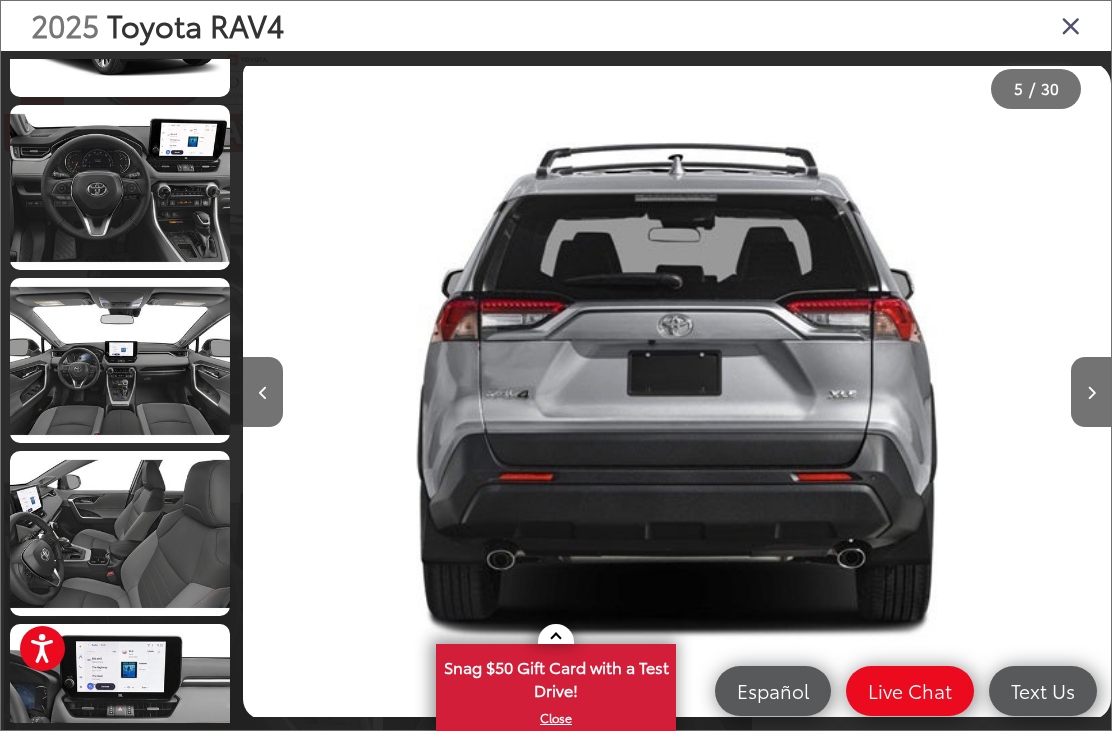 click at bounding box center [120, 360] 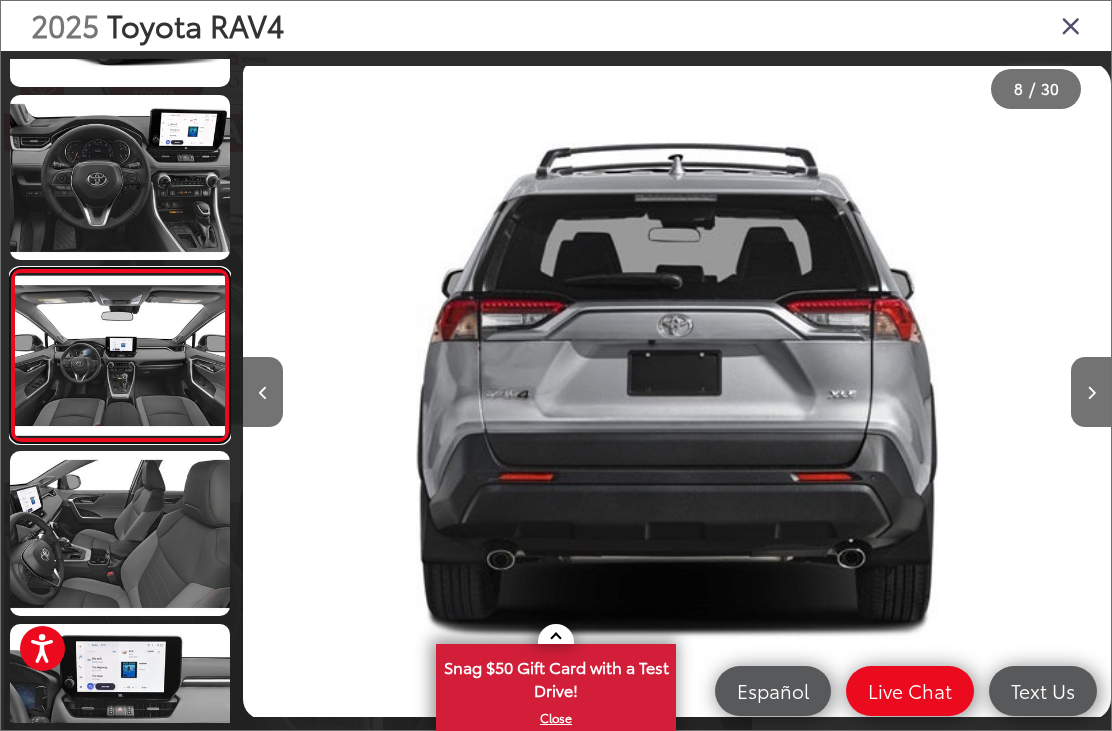 scroll, scrollTop: 0, scrollLeft: 4963, axis: horizontal 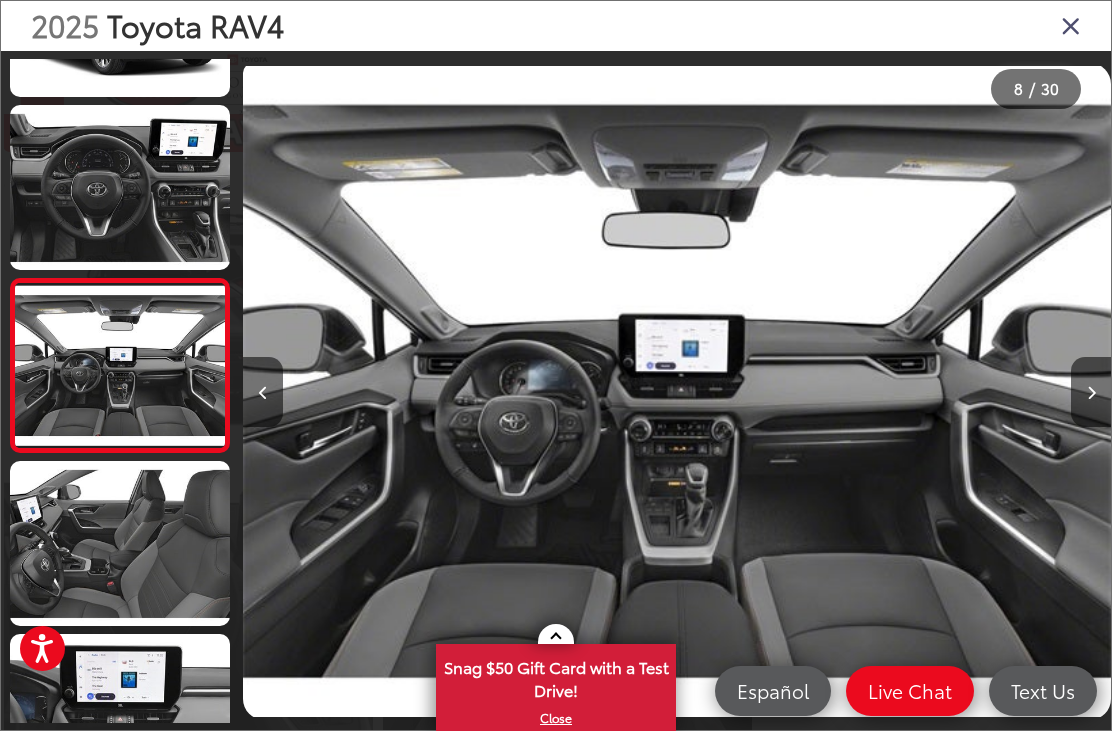 click at bounding box center [120, 187] 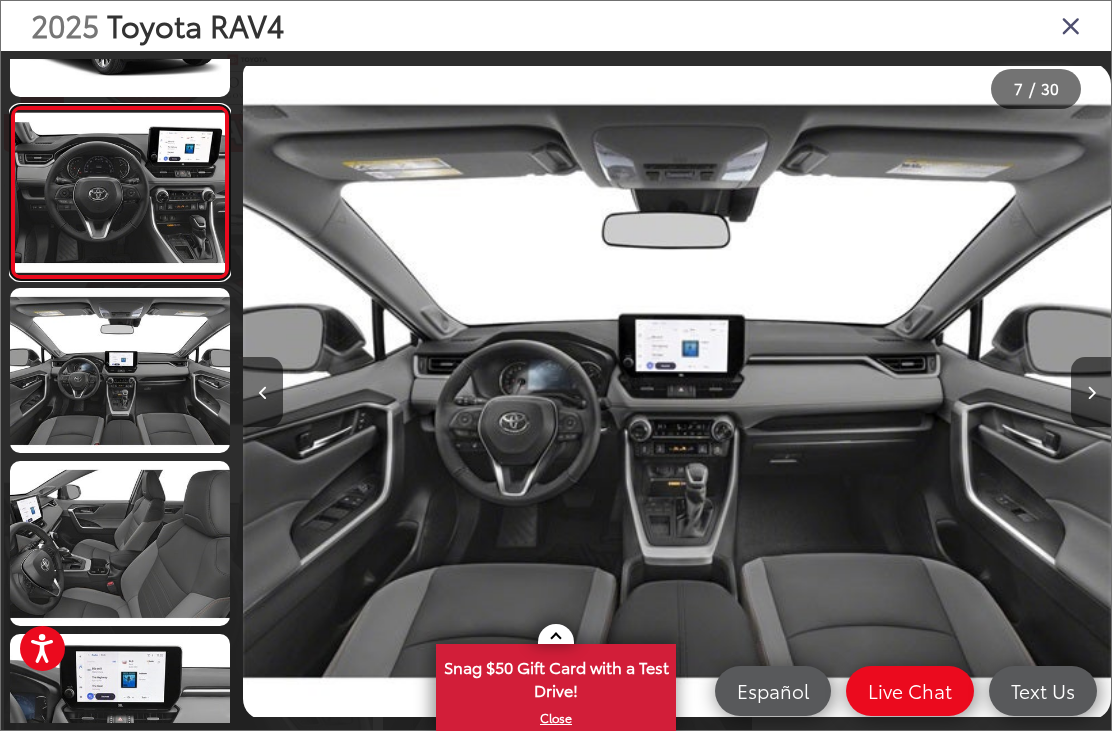 scroll, scrollTop: 0, scrollLeft: 5348, axis: horizontal 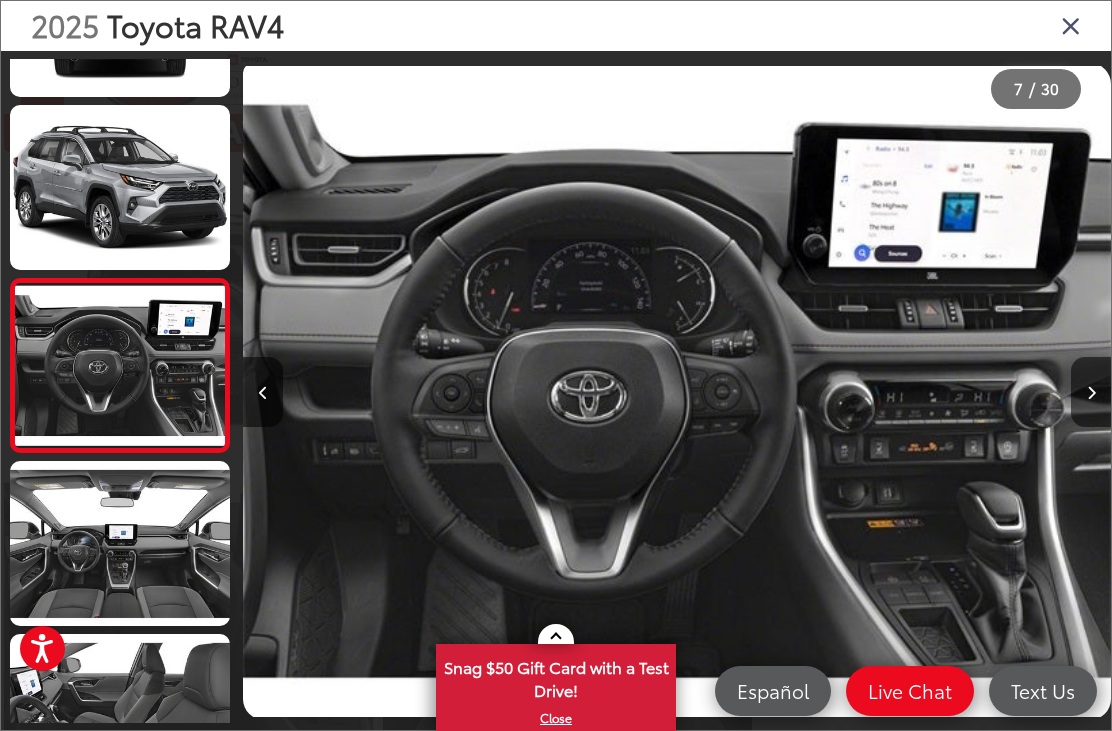 click on "2025   Toyota RAV4" at bounding box center [556, 26] 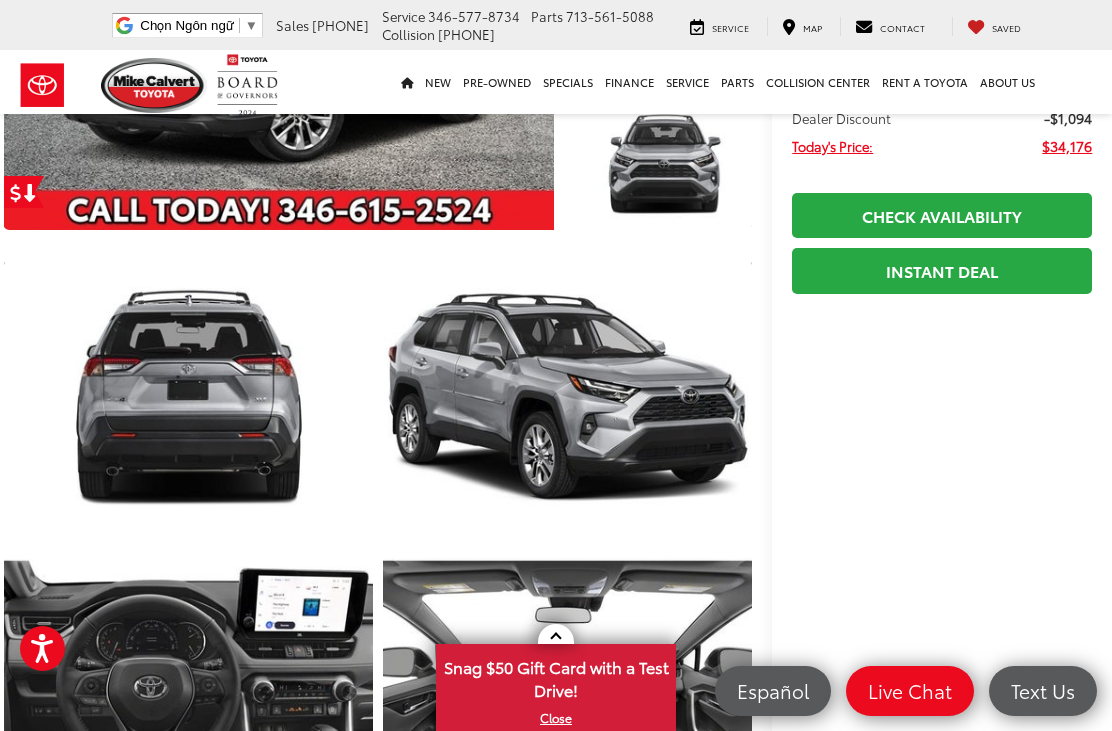 scroll, scrollTop: 553, scrollLeft: 18, axis: both 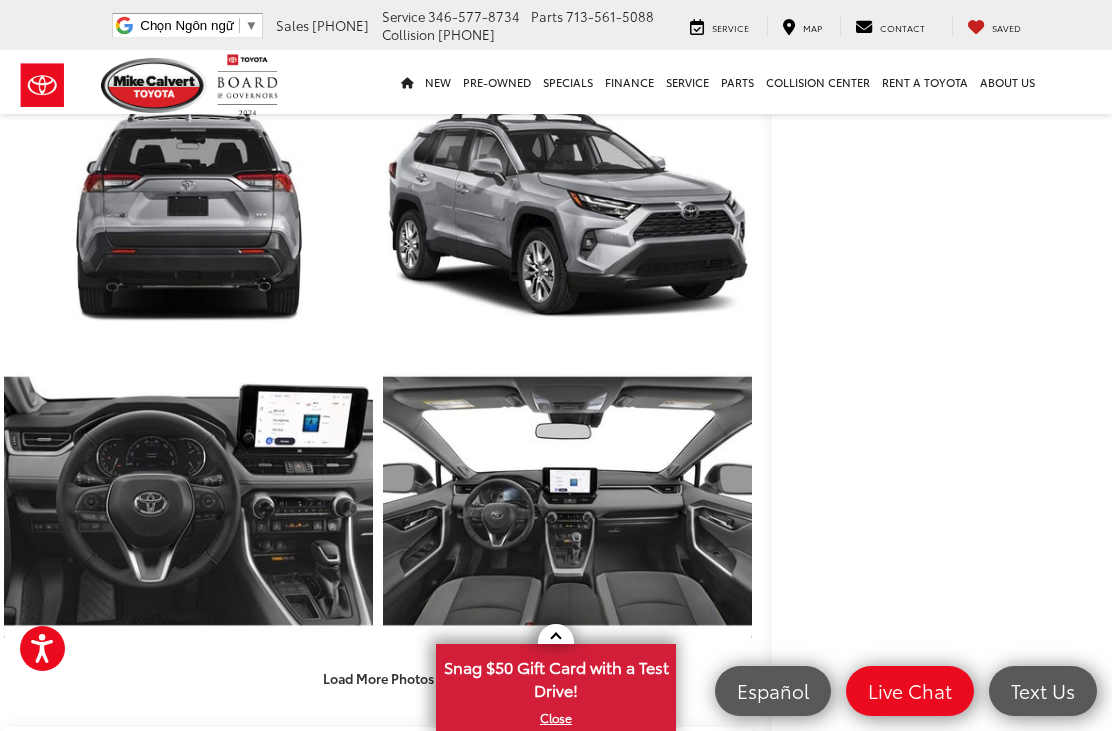 click at bounding box center (188, 501) 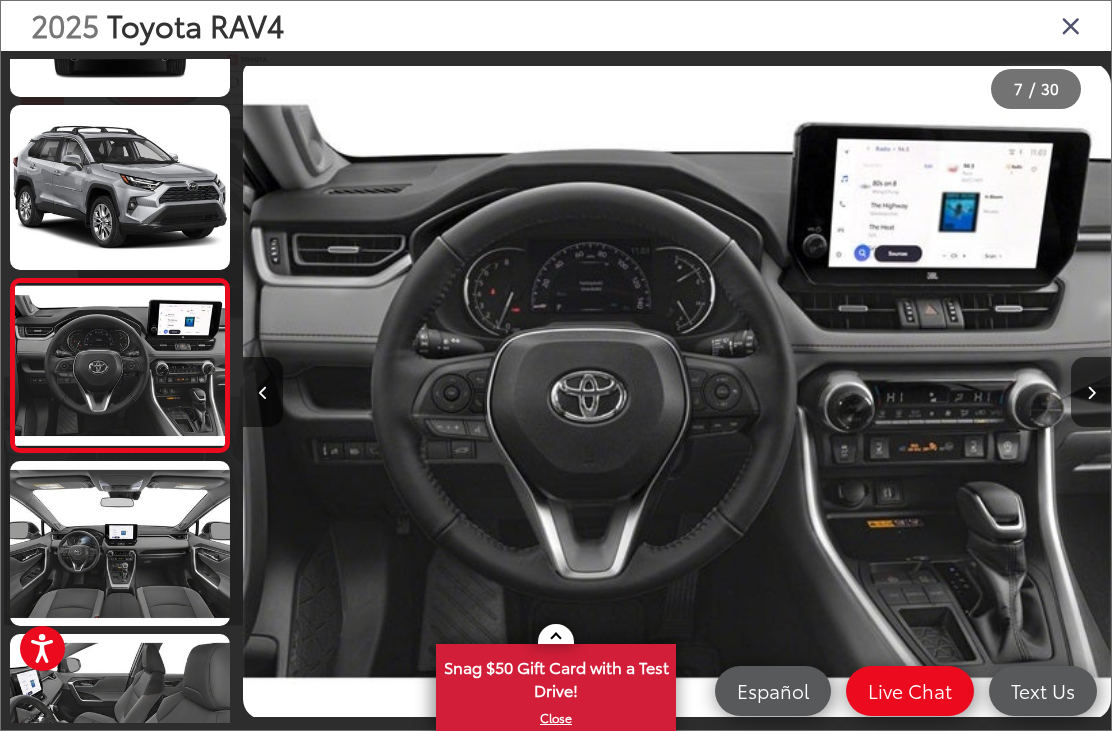 click at bounding box center [1091, 392] 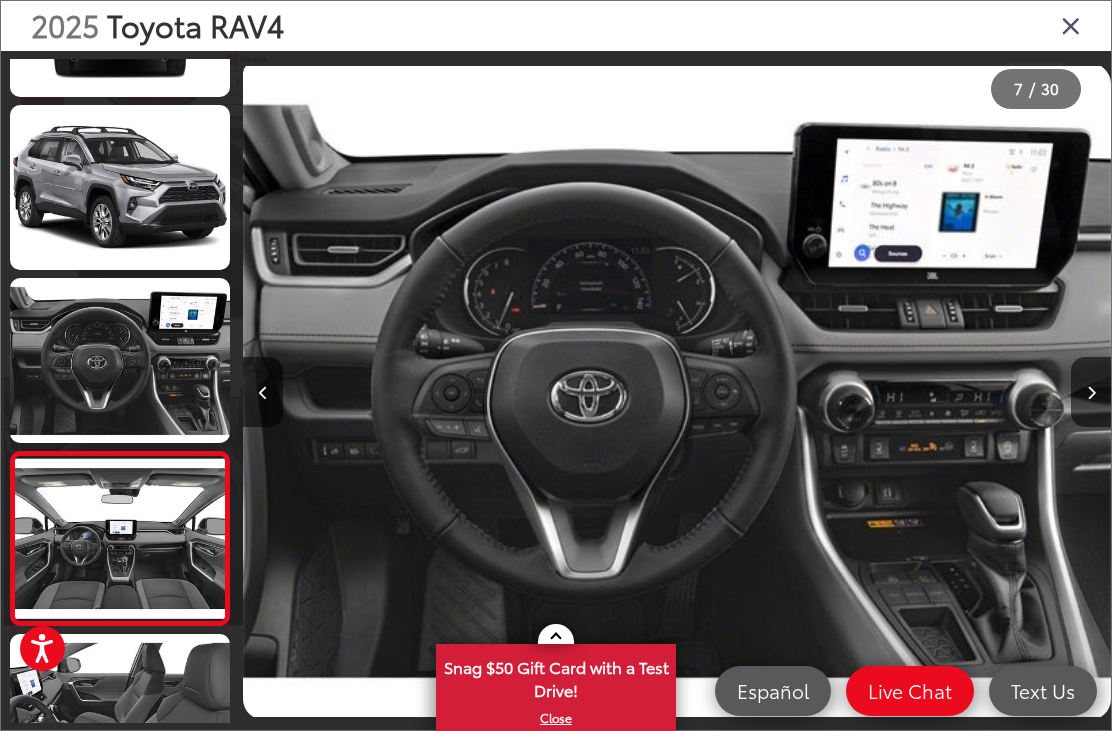 scroll, scrollTop: 0, scrollLeft: 5924, axis: horizontal 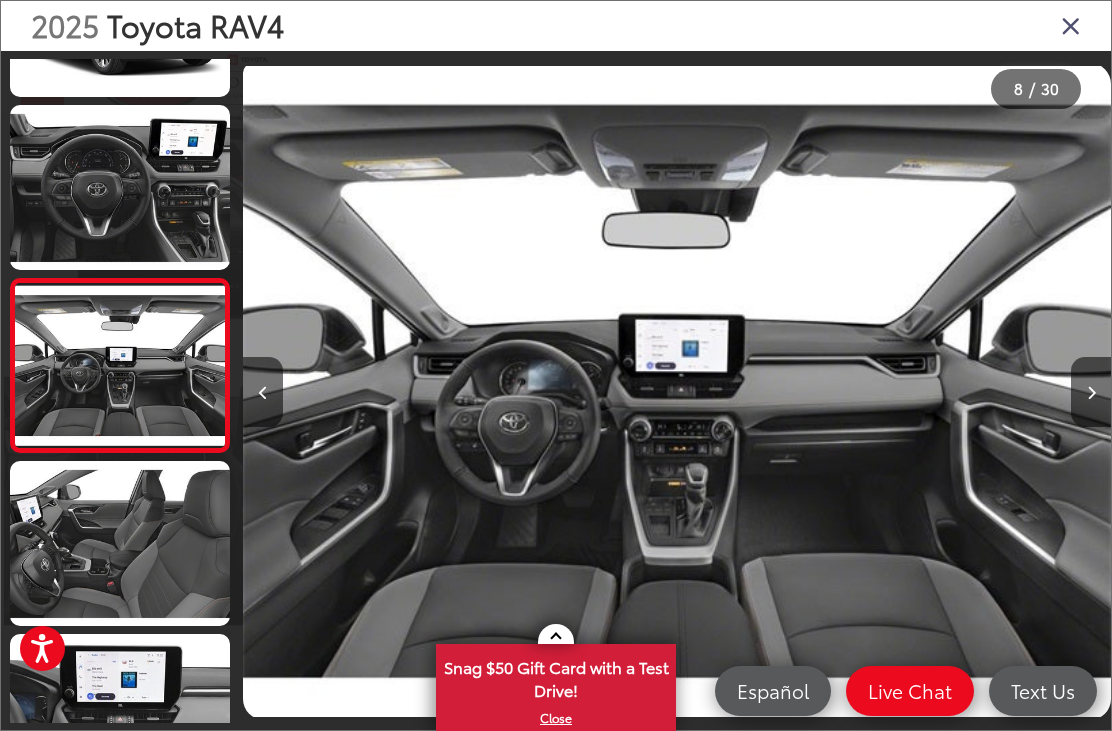 click at bounding box center (1091, 392) 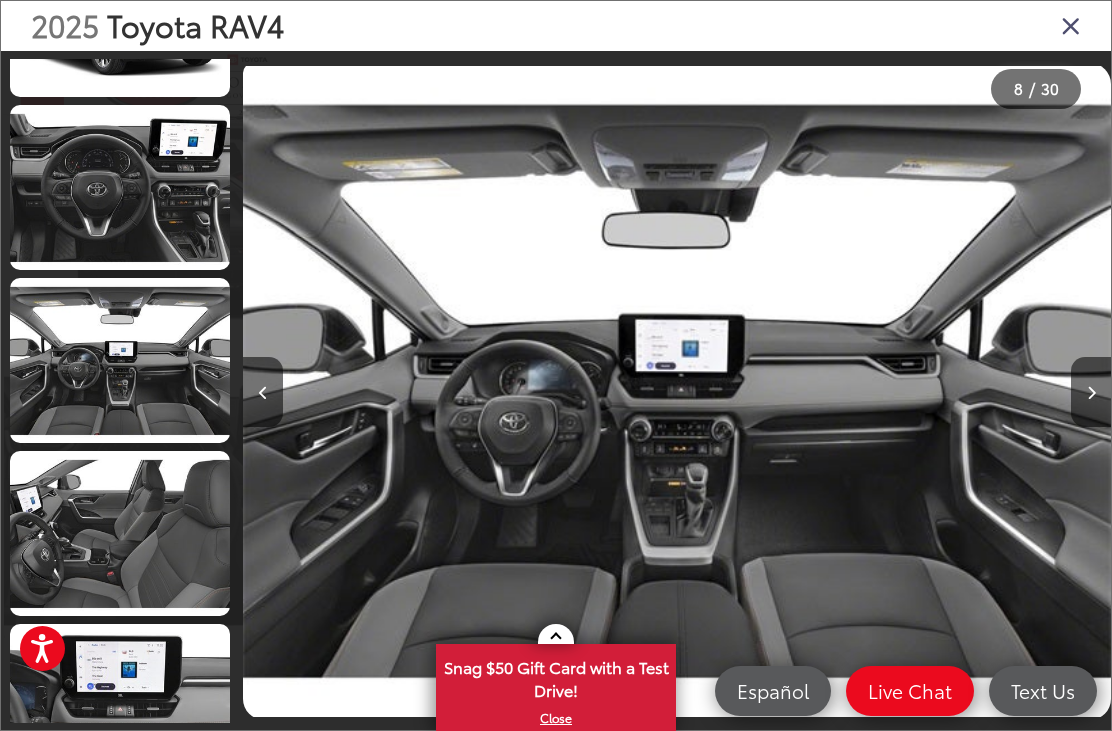 scroll, scrollTop: 0, scrollLeft: 6374, axis: horizontal 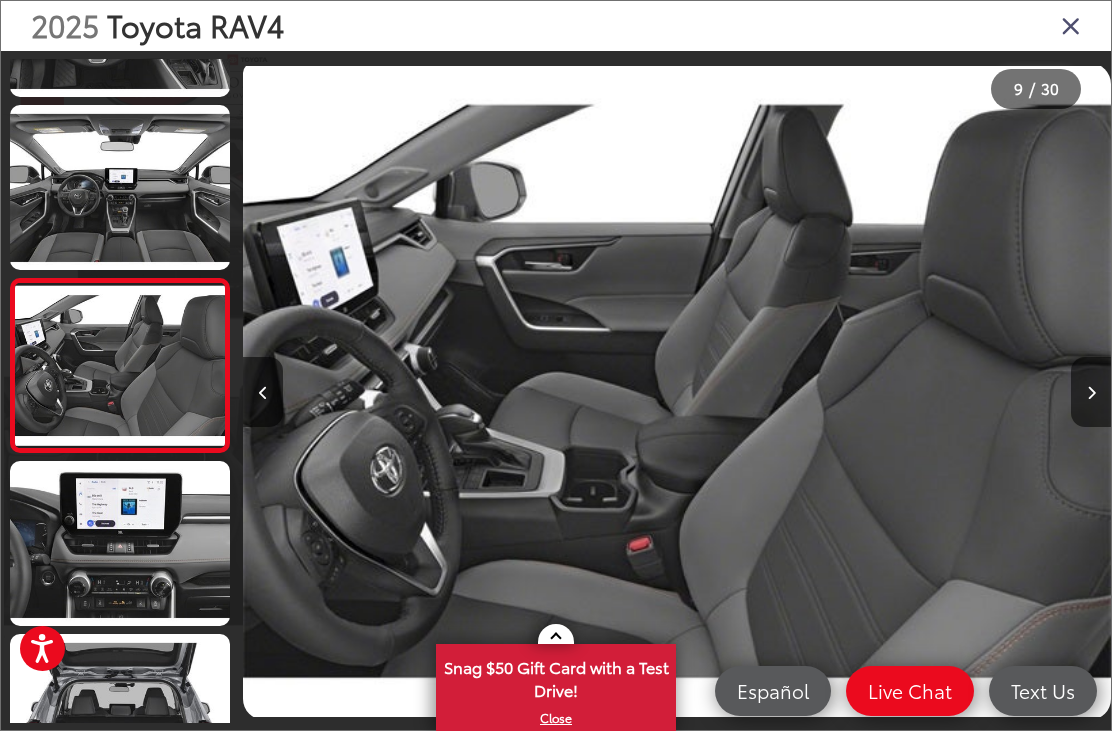 click at bounding box center (1091, 392) 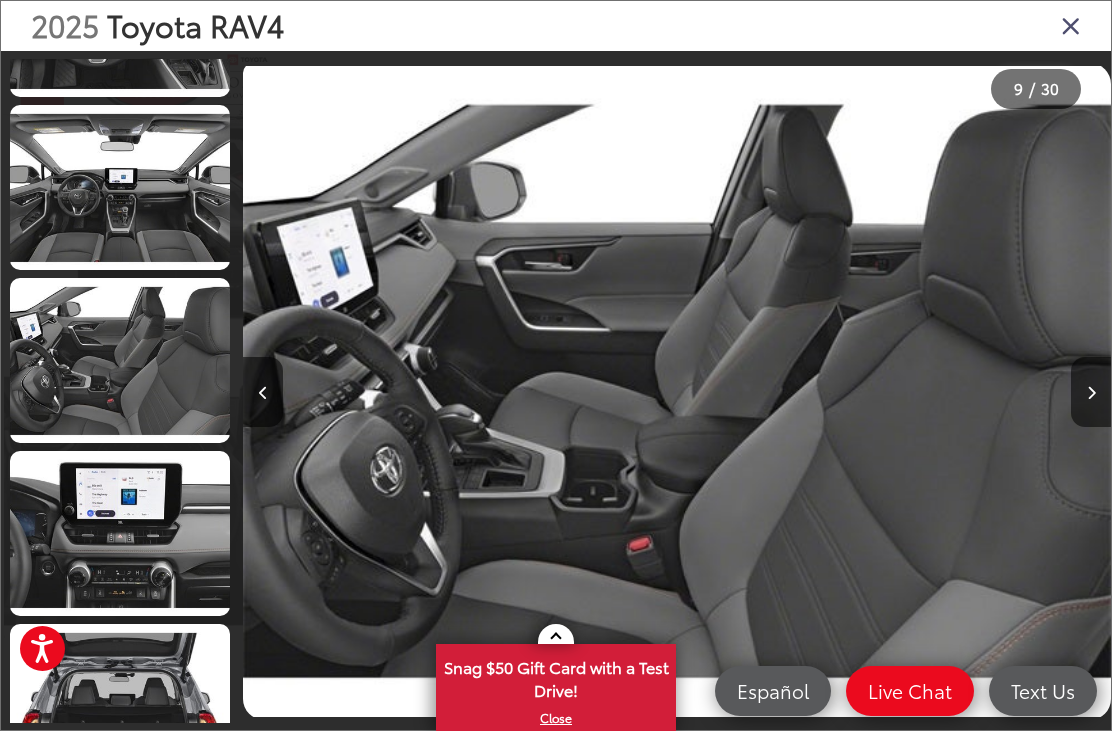 scroll, scrollTop: 0, scrollLeft: 7674, axis: horizontal 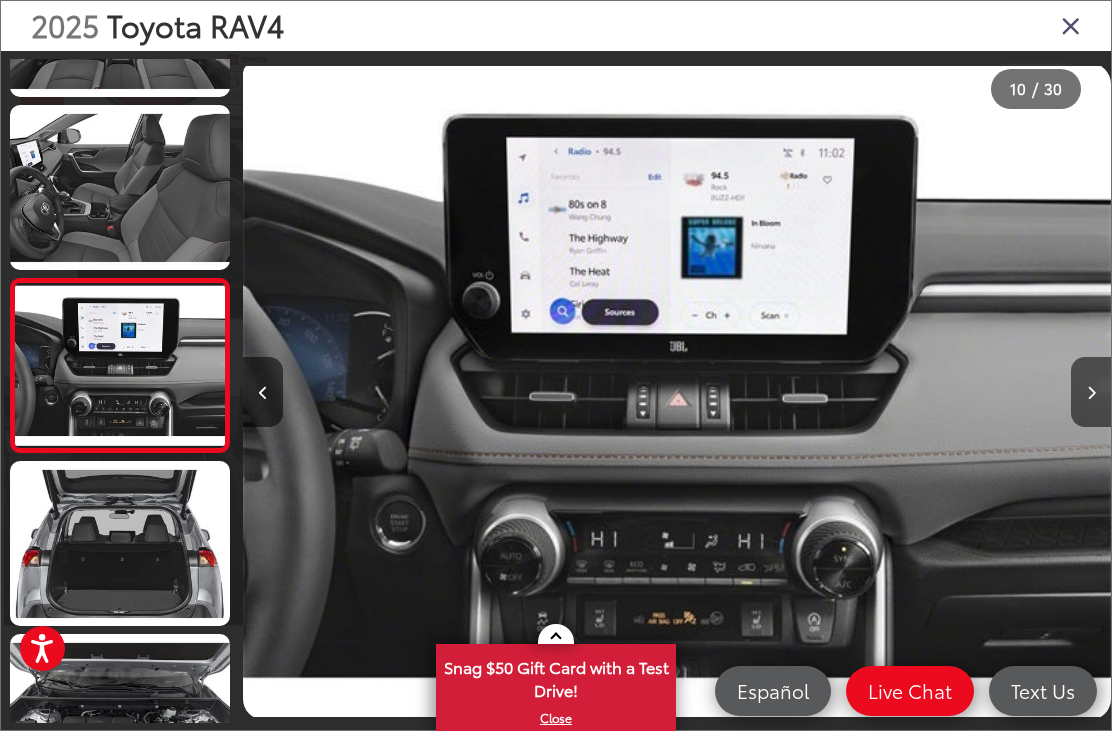 click at bounding box center [1091, 392] 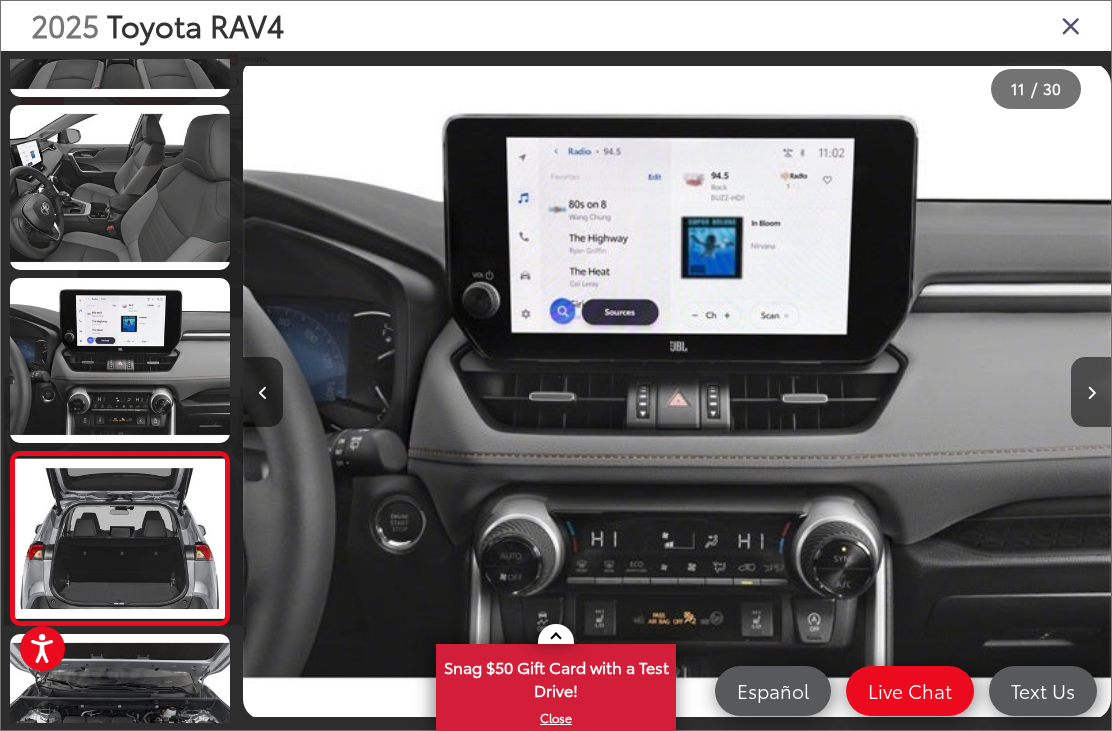 scroll 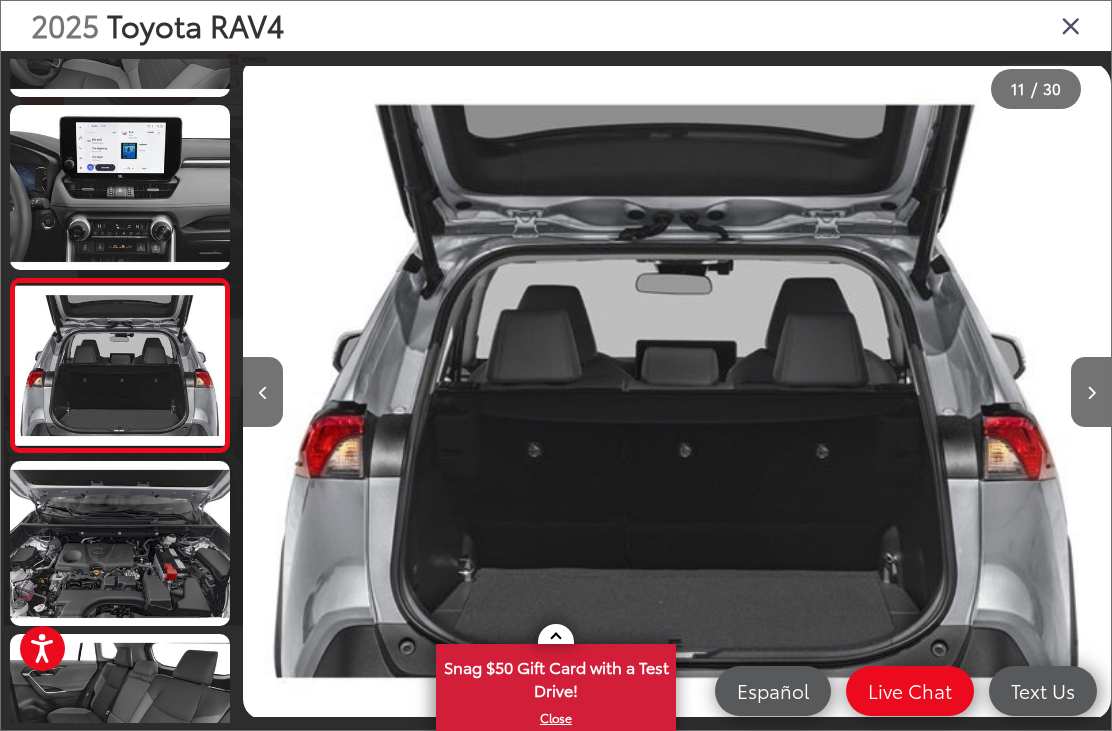 click at bounding box center [1071, 25] 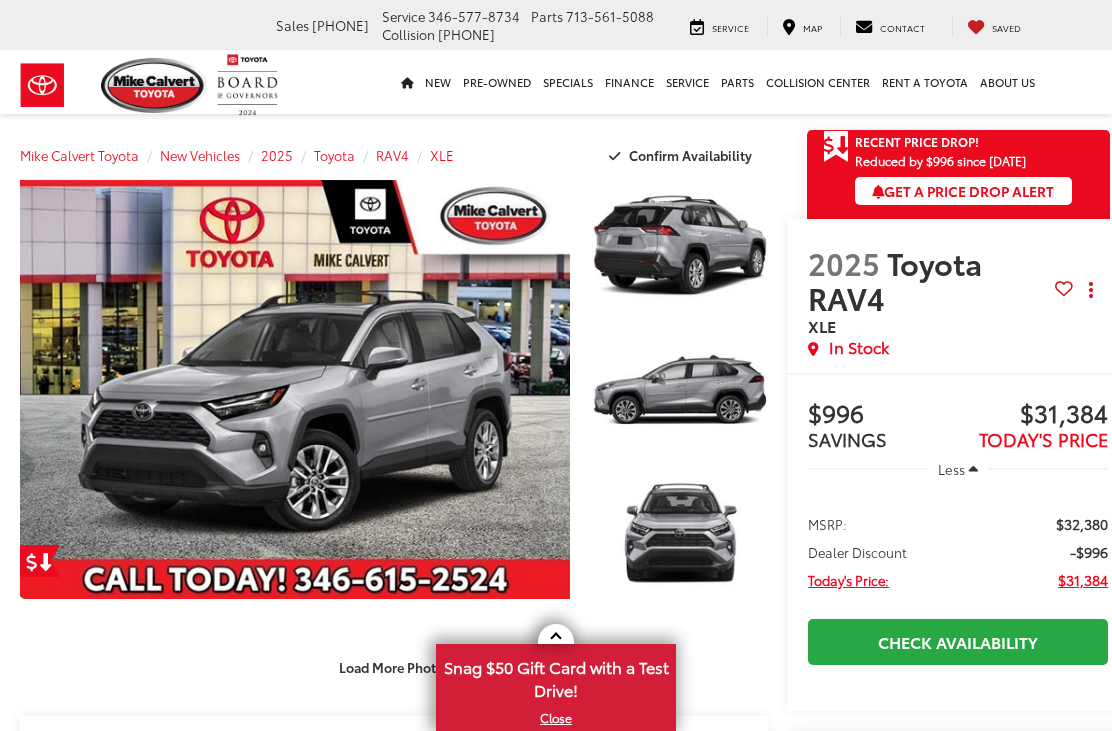 scroll, scrollTop: 0, scrollLeft: 0, axis: both 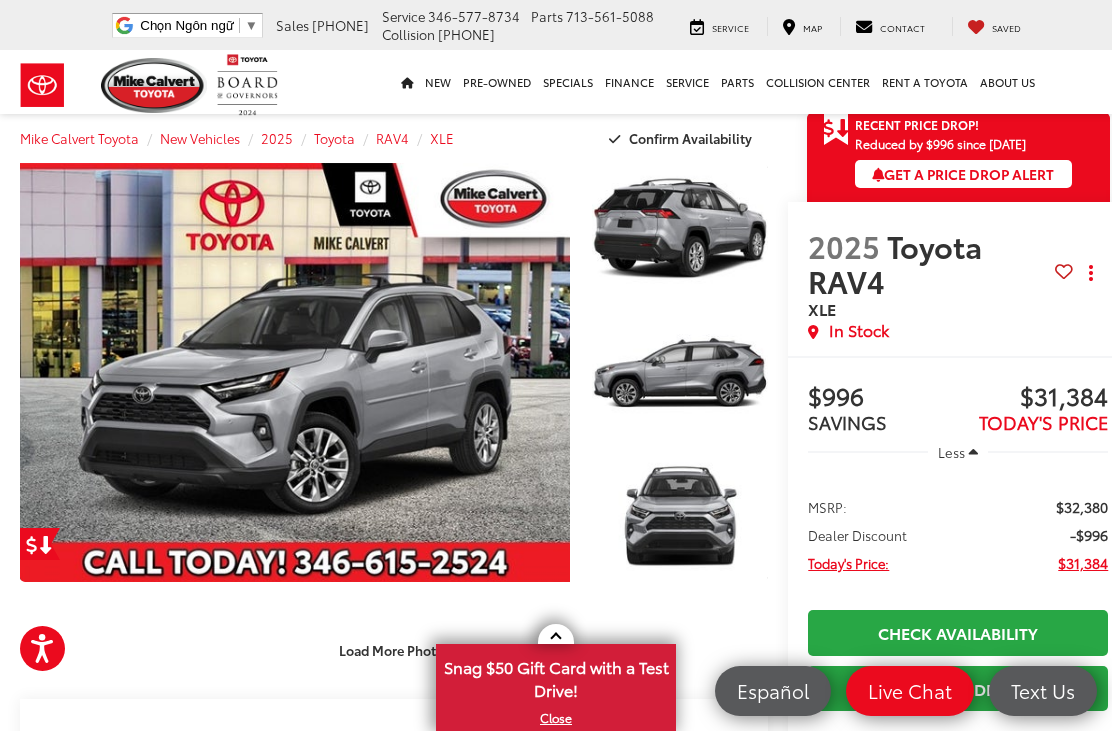 click on "Load More Photos" at bounding box center [394, 650] 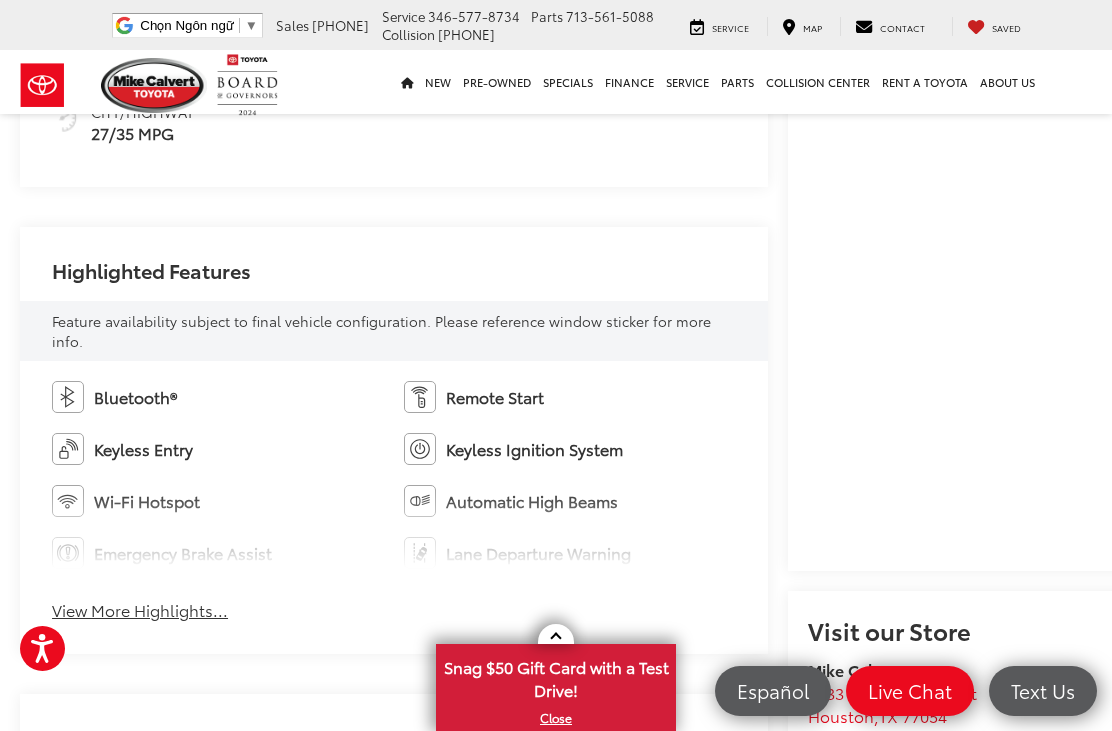 scroll, scrollTop: 1570, scrollLeft: 0, axis: vertical 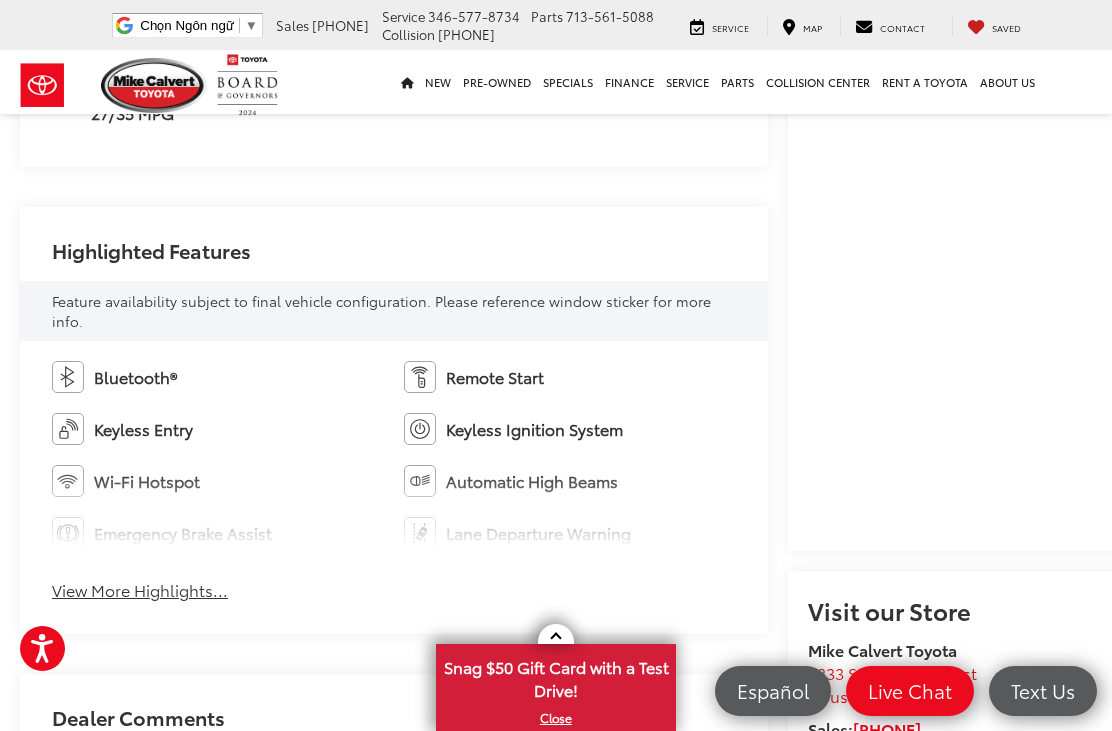 click on "Bluetooth®
Remote Start
Keyless Entry
Keyless Ignition System
Wi-Fi Hotspot
Automatic High Beams
Emergency Brake Assist
Lane Departure Warning
Lane Keep Assist
Blind Spot Monitor
Rear View Camera
Alloy Wheels
Cruise Control
View More Highlights...
Hide Highlights" at bounding box center (394, 487) 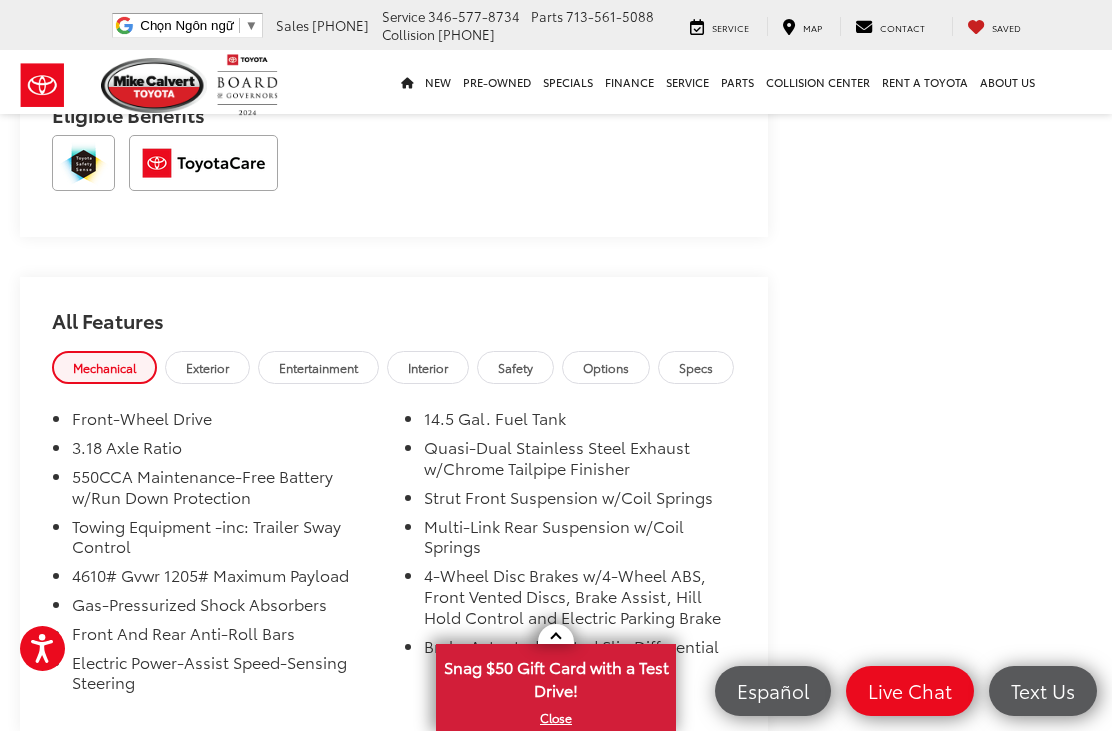 scroll, scrollTop: 2637, scrollLeft: 0, axis: vertical 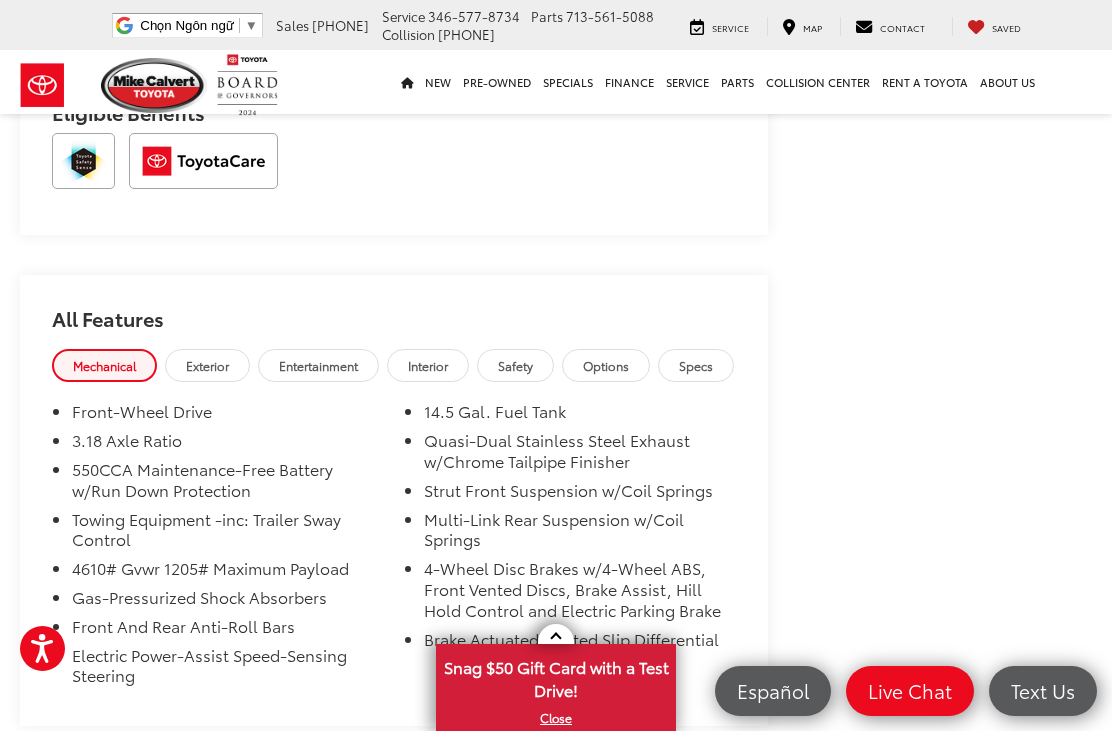 click on "Exterior" at bounding box center [207, 365] 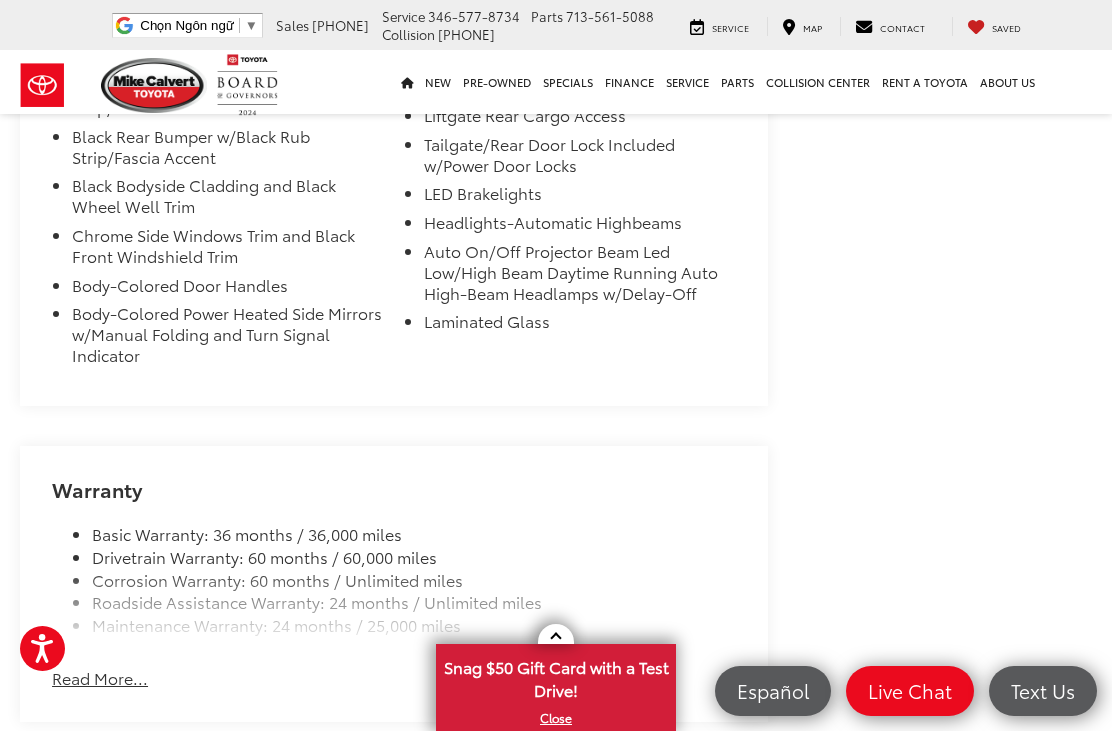scroll, scrollTop: 3157, scrollLeft: 0, axis: vertical 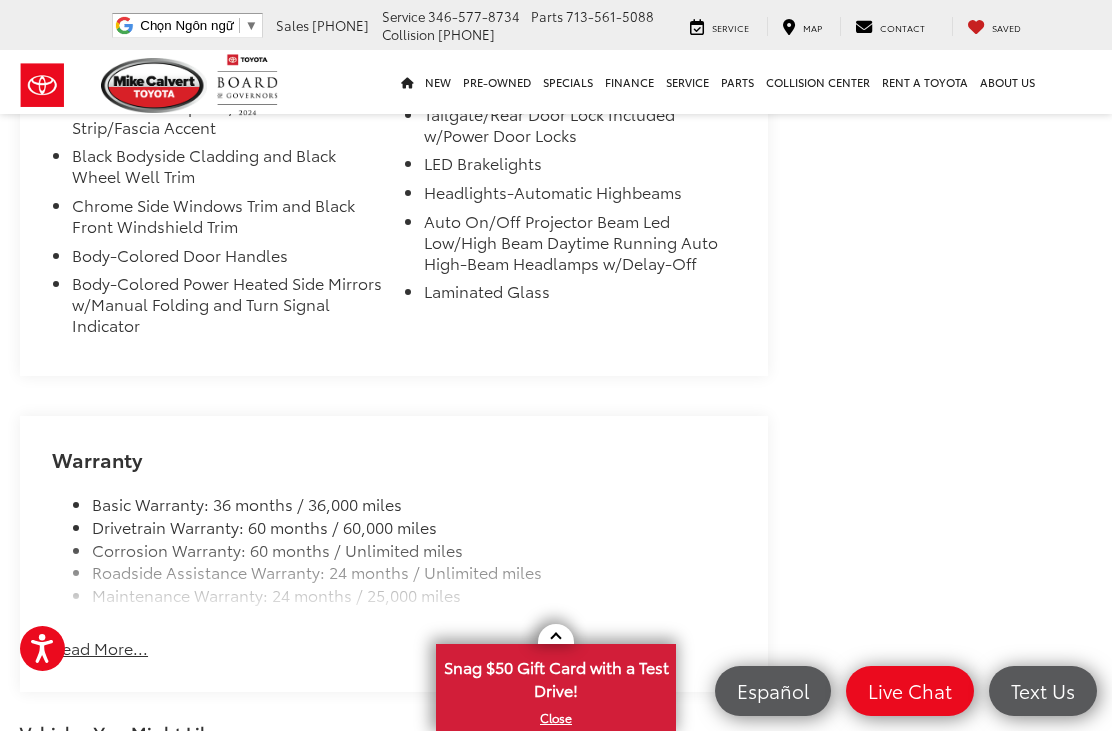 click on "Read More..." at bounding box center (100, 648) 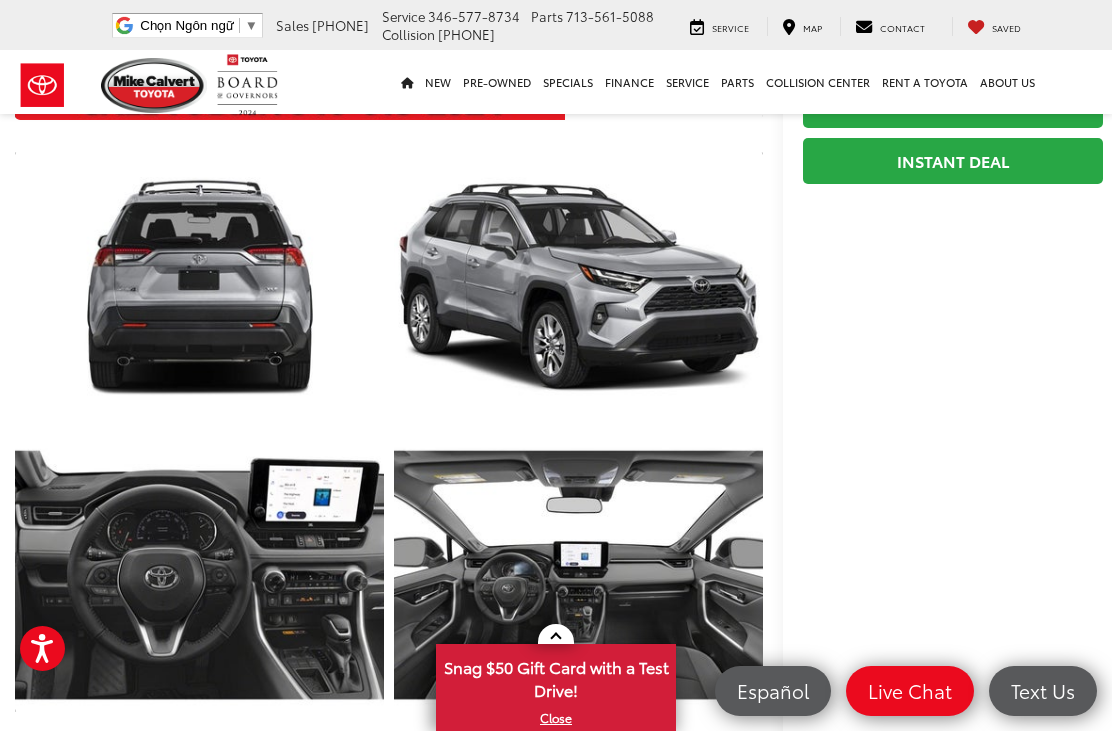 scroll, scrollTop: 479, scrollLeft: 18, axis: both 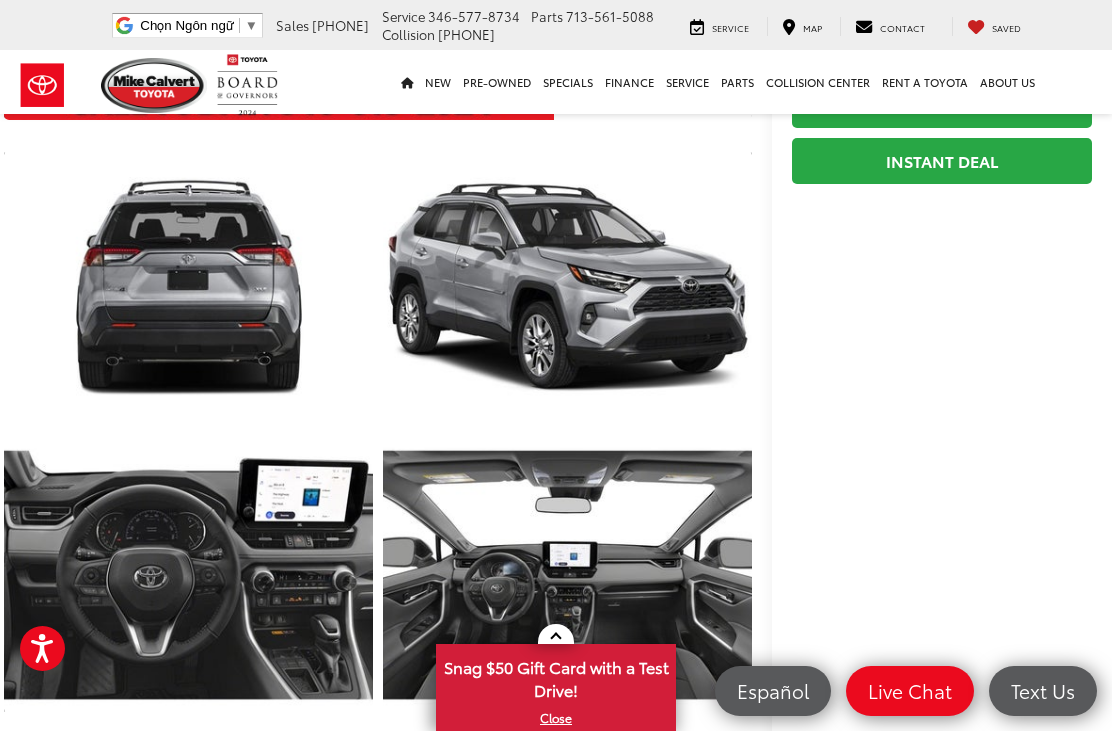 click on "Load More Photos" at bounding box center (378, 752) 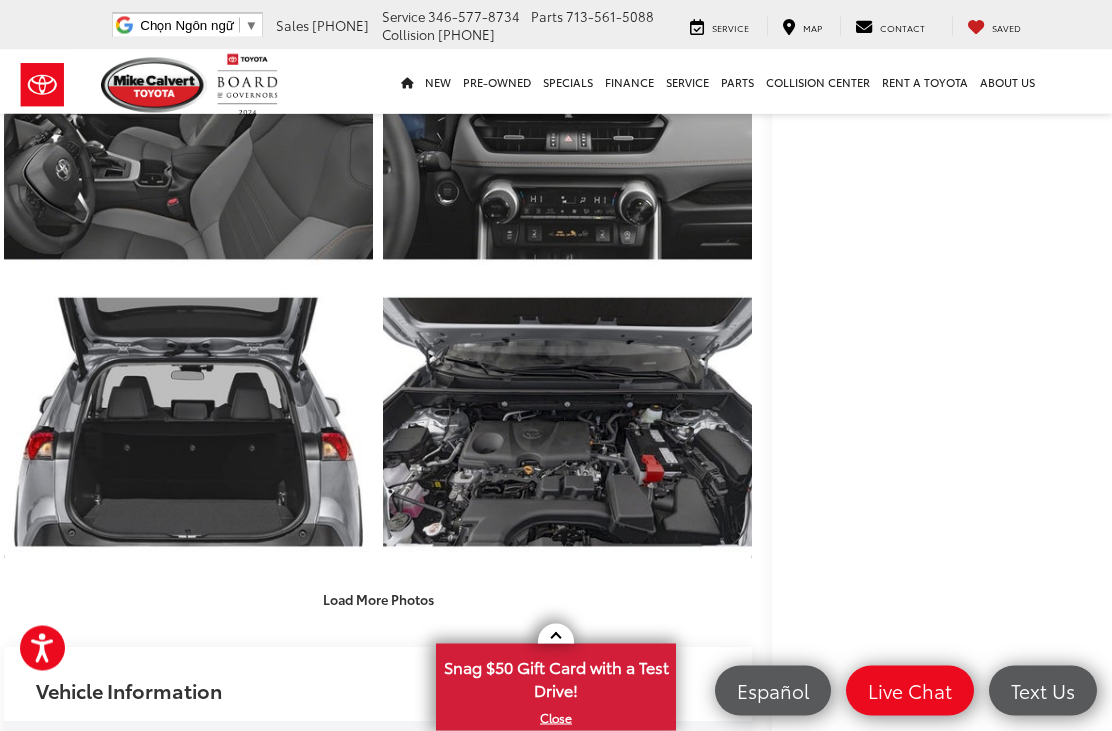 scroll, scrollTop: 1207, scrollLeft: 18, axis: both 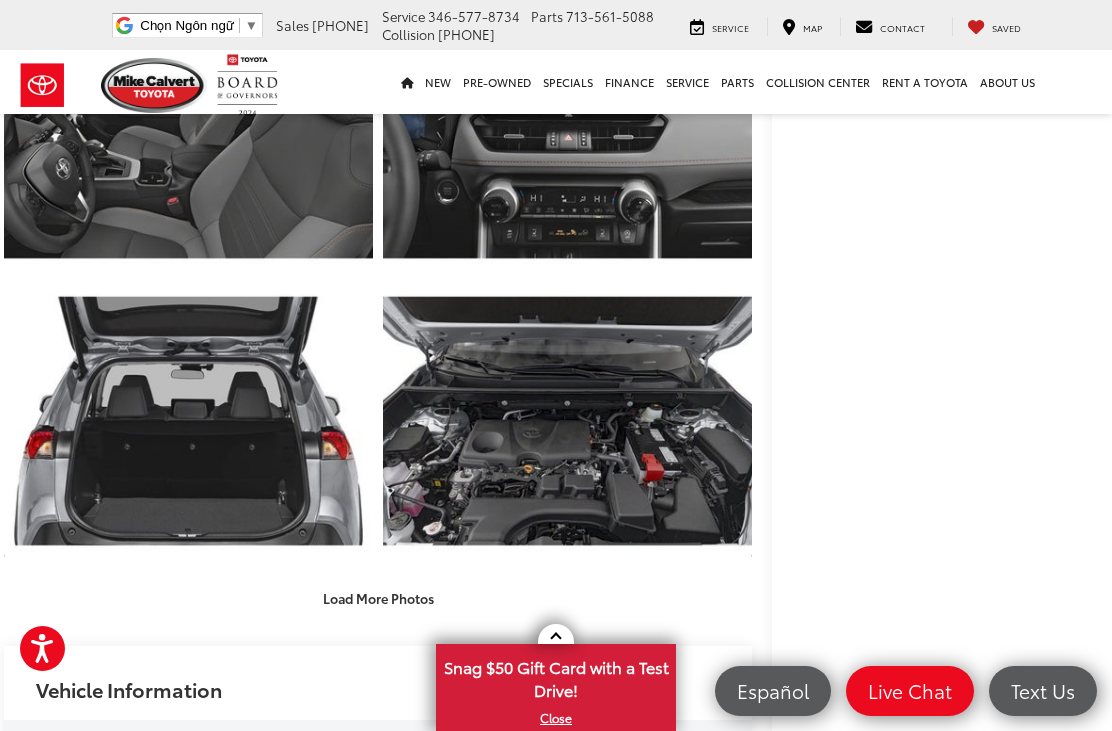 click on "Load More Photos" at bounding box center [378, 597] 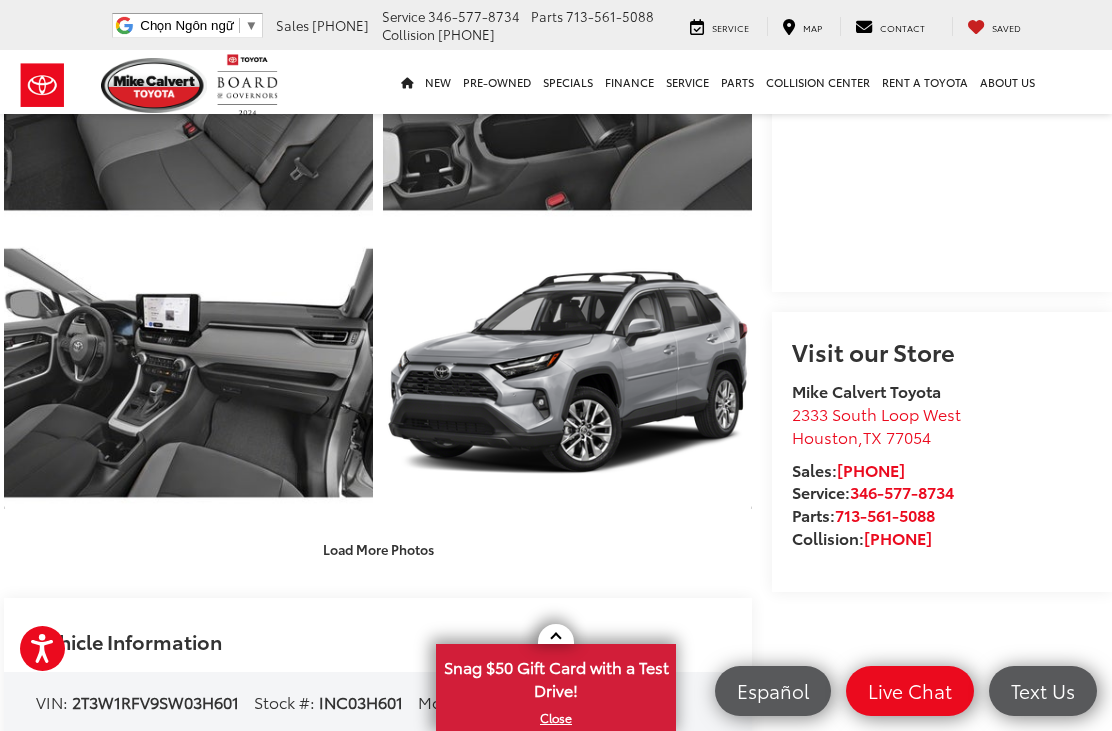 scroll, scrollTop: 1836, scrollLeft: 18, axis: both 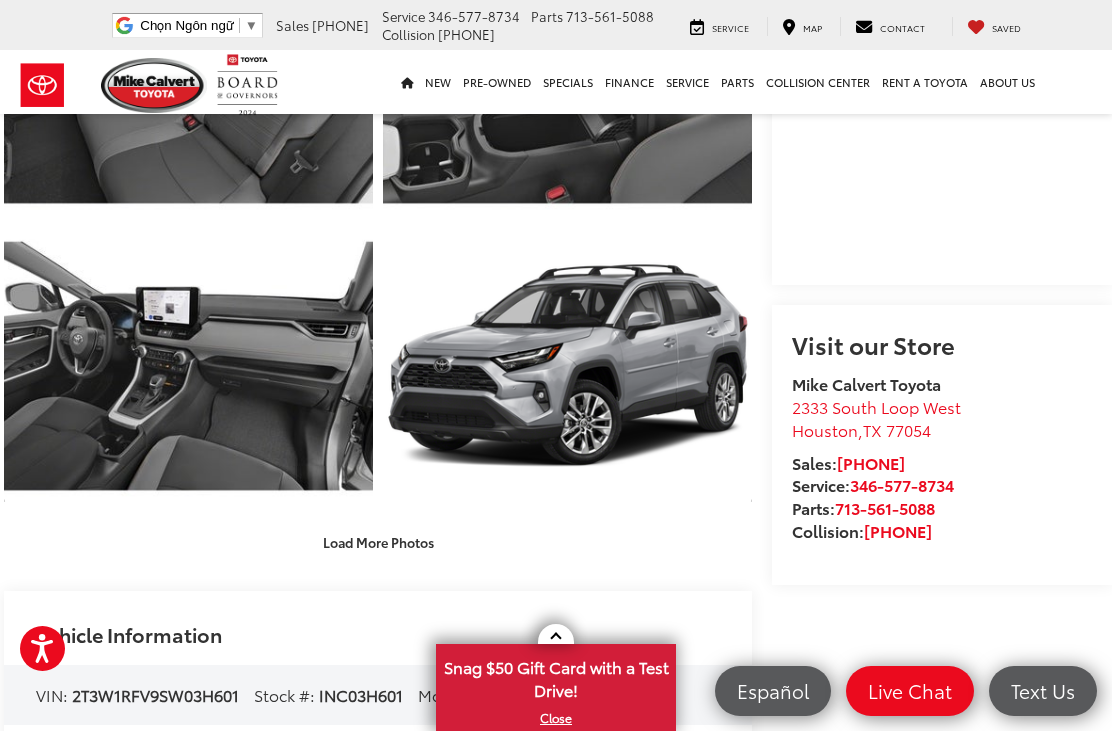 click on "Load More Photos" at bounding box center (378, 542) 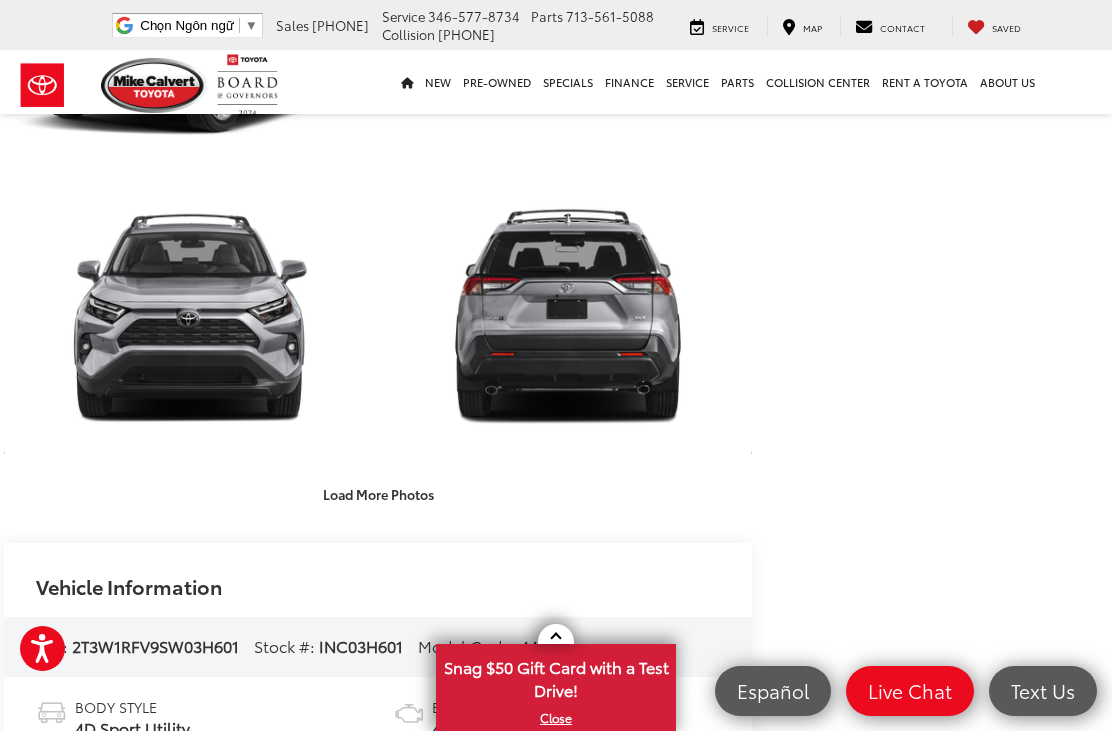 scroll, scrollTop: 2485, scrollLeft: 18, axis: both 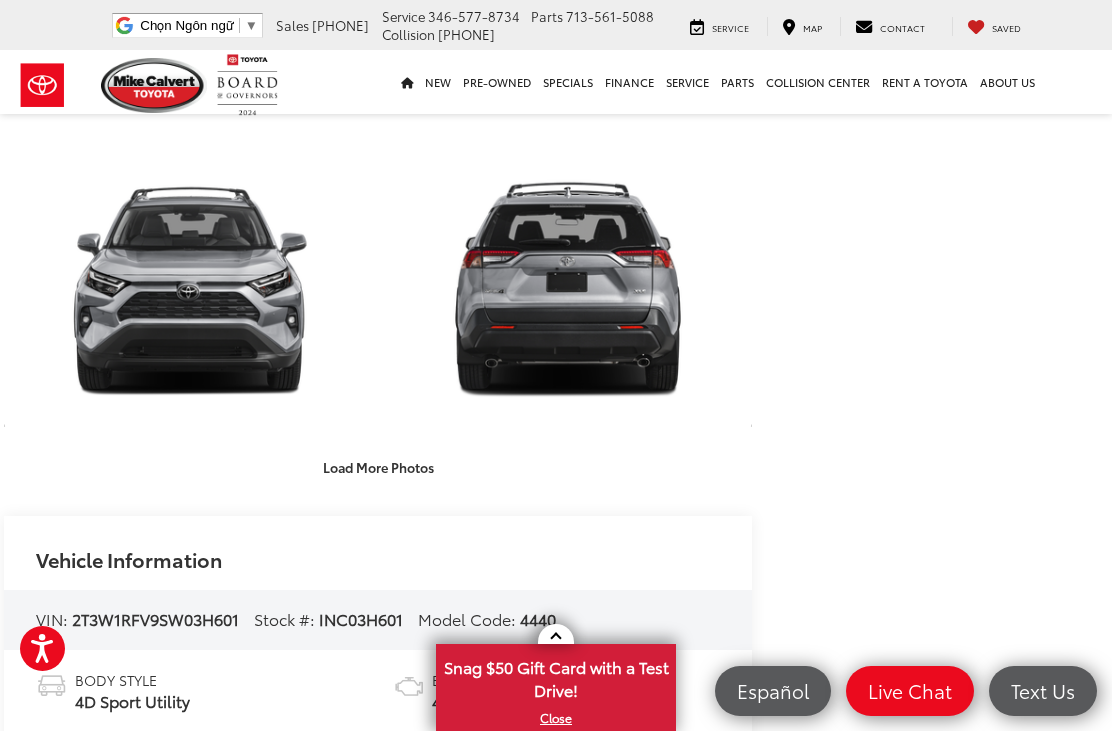 click on "Load More Photos" at bounding box center [378, 467] 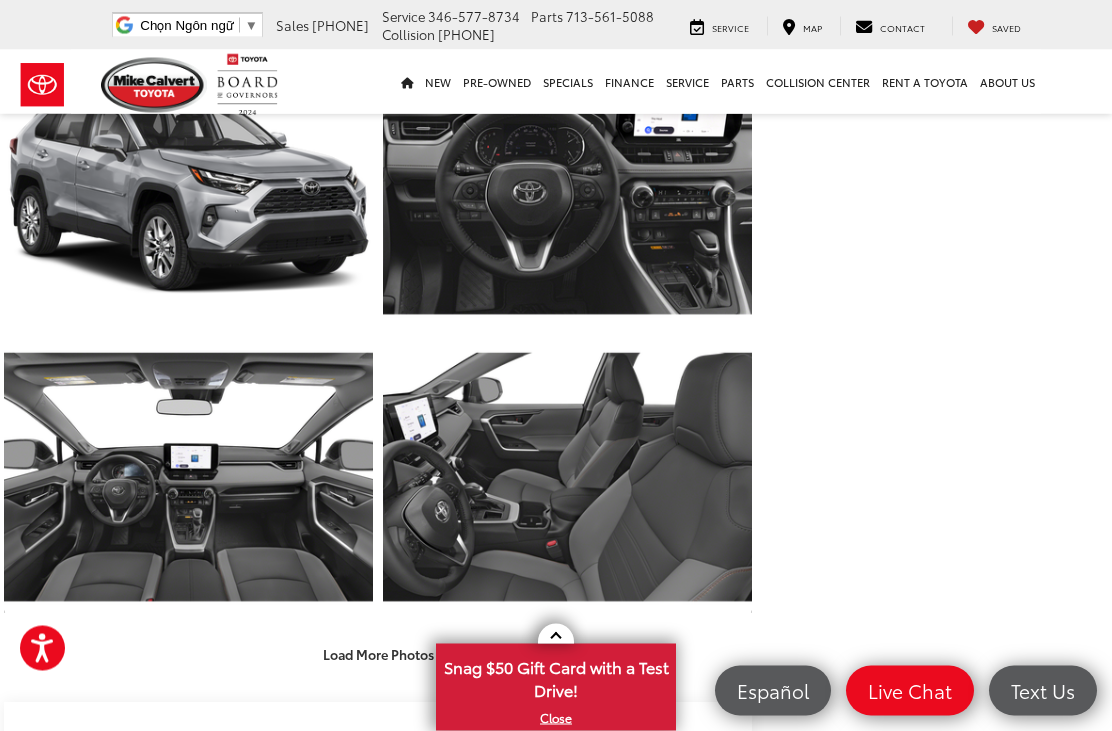 scroll, scrollTop: 2887, scrollLeft: 18, axis: both 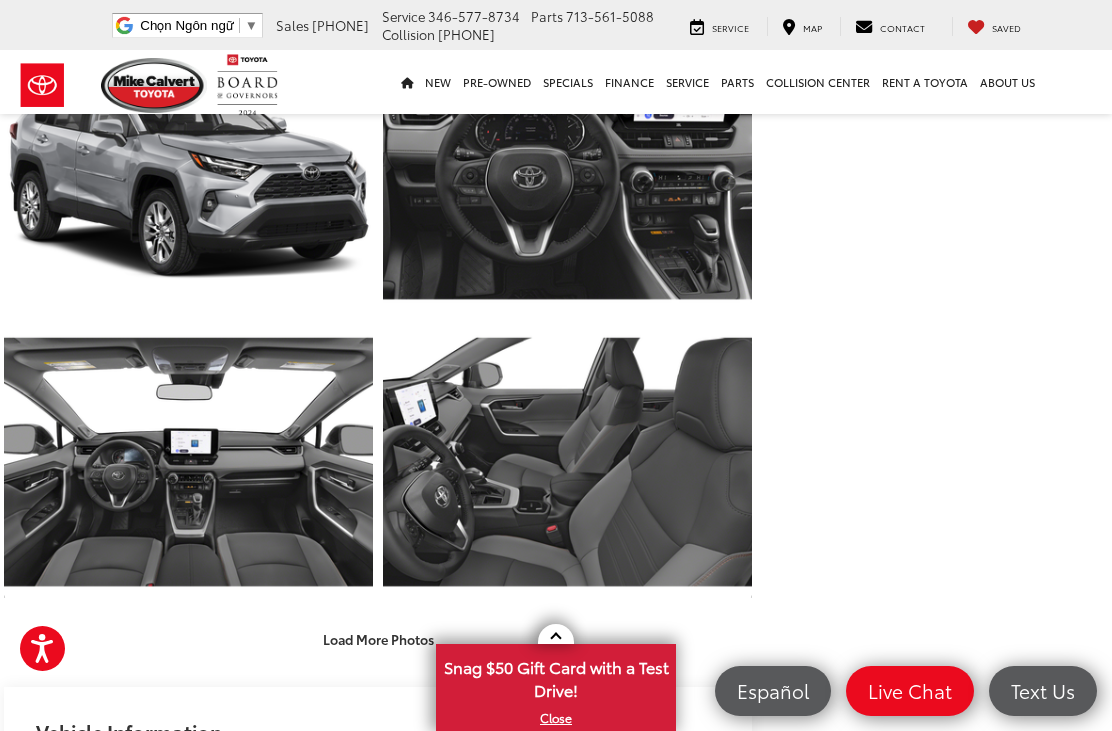 click on "Load More Photos" at bounding box center (378, 638) 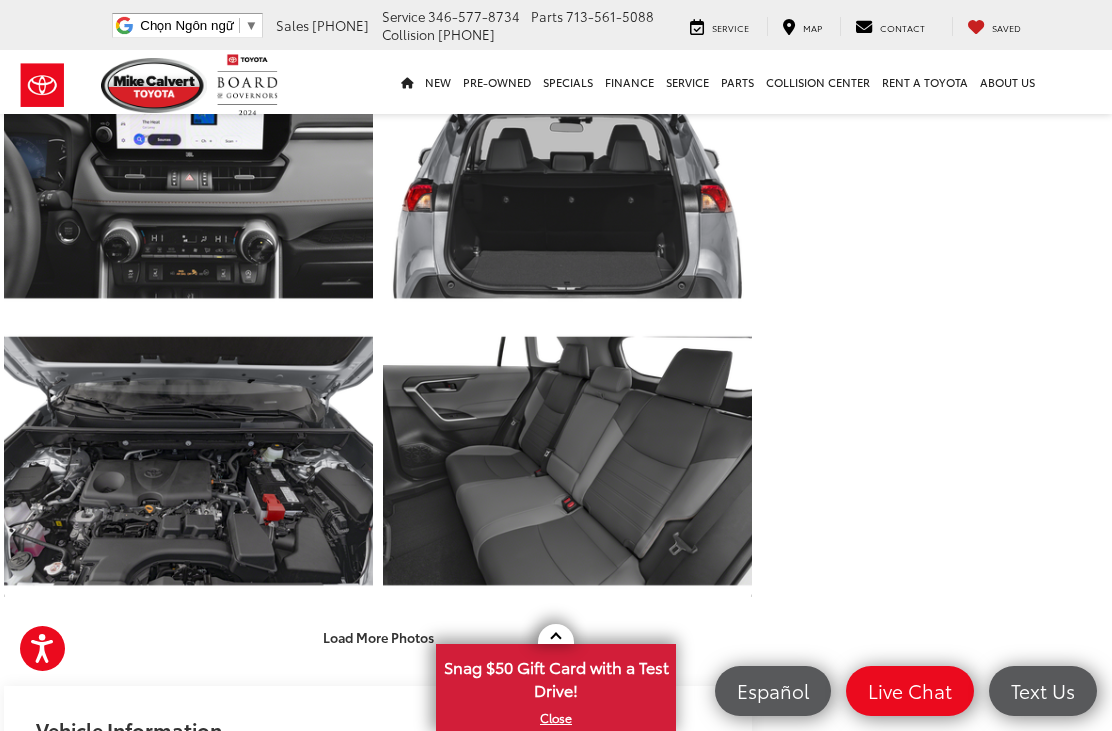 scroll, scrollTop: 3569, scrollLeft: 18, axis: both 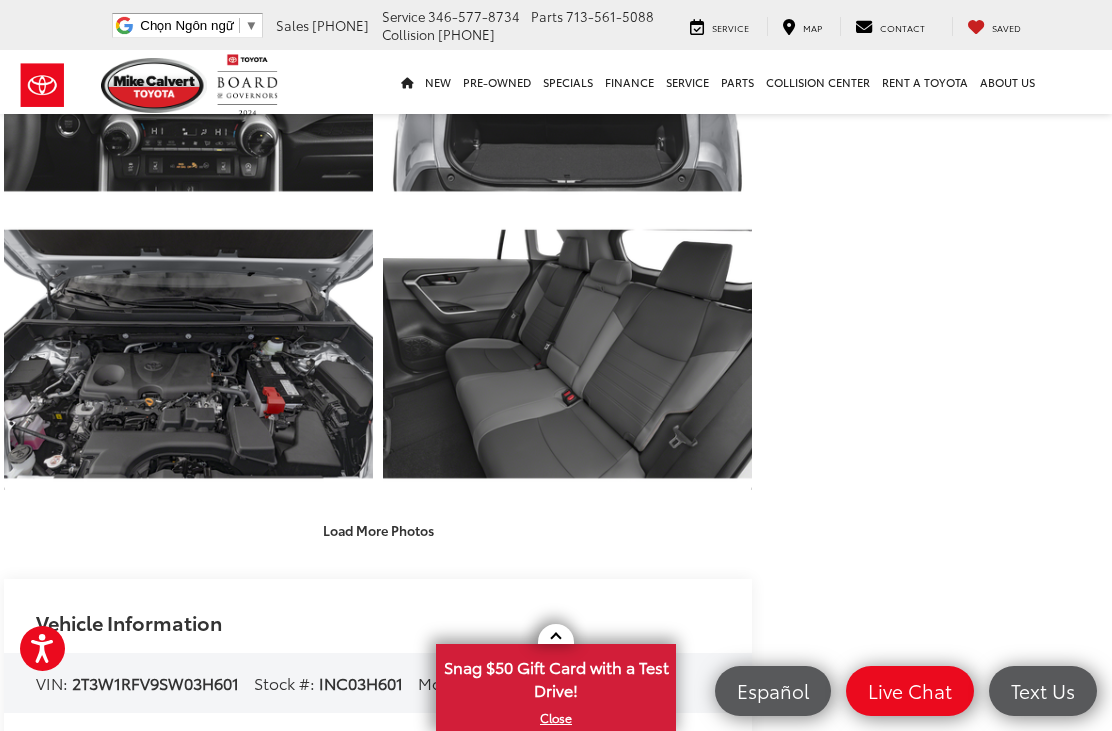 click on "Load More Photos" at bounding box center (378, 530) 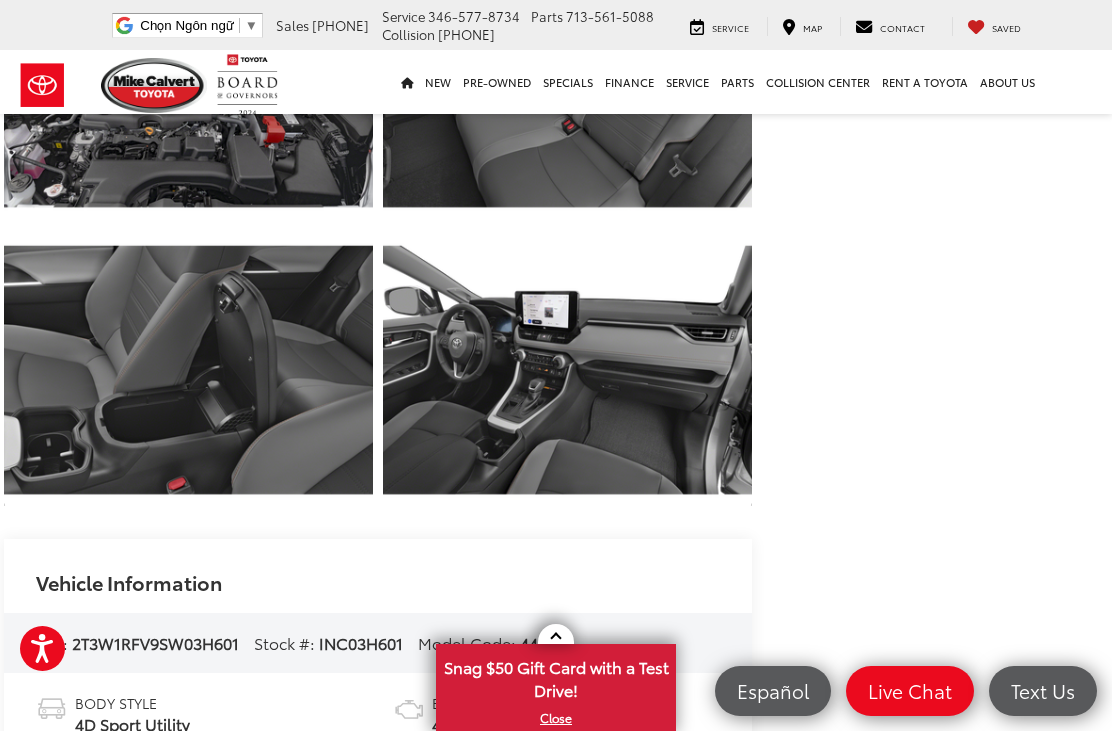 scroll, scrollTop: 3835, scrollLeft: 18, axis: both 